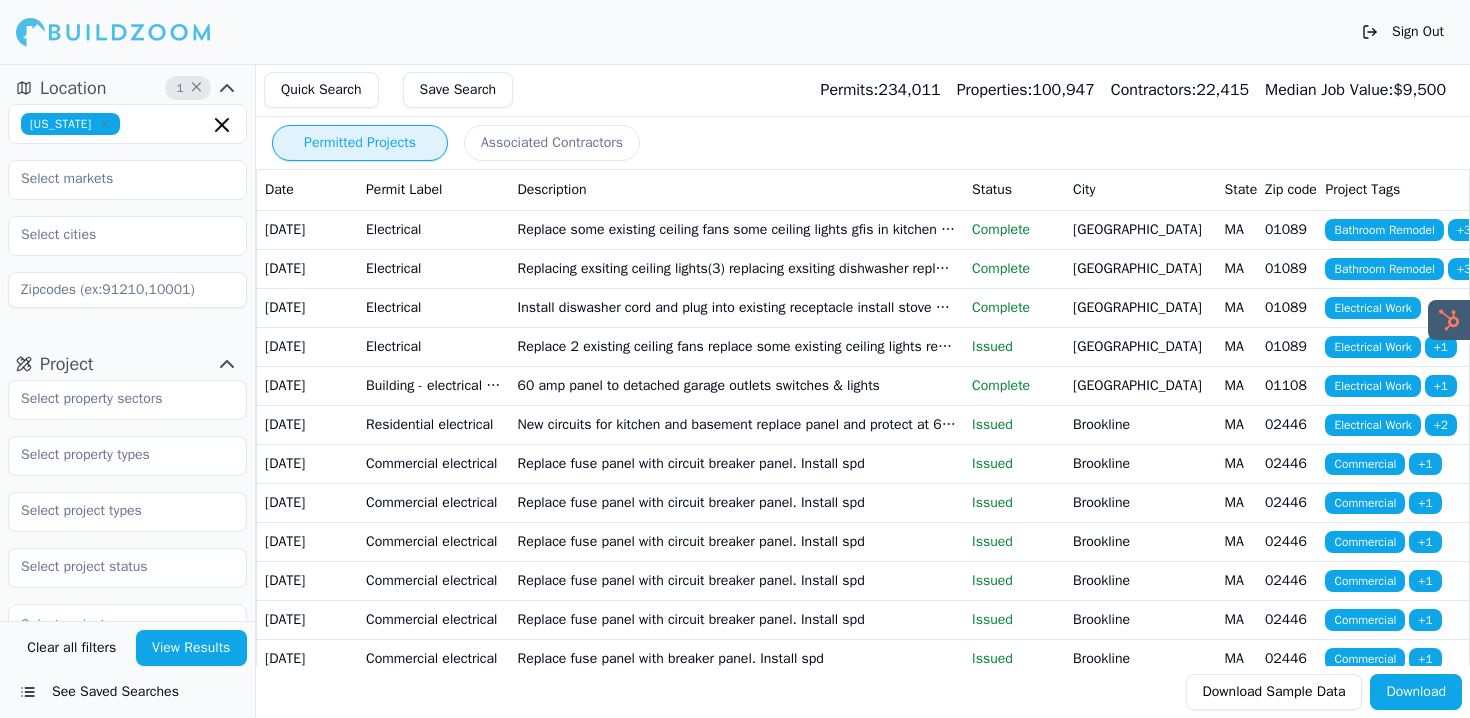 scroll, scrollTop: 0, scrollLeft: 0, axis: both 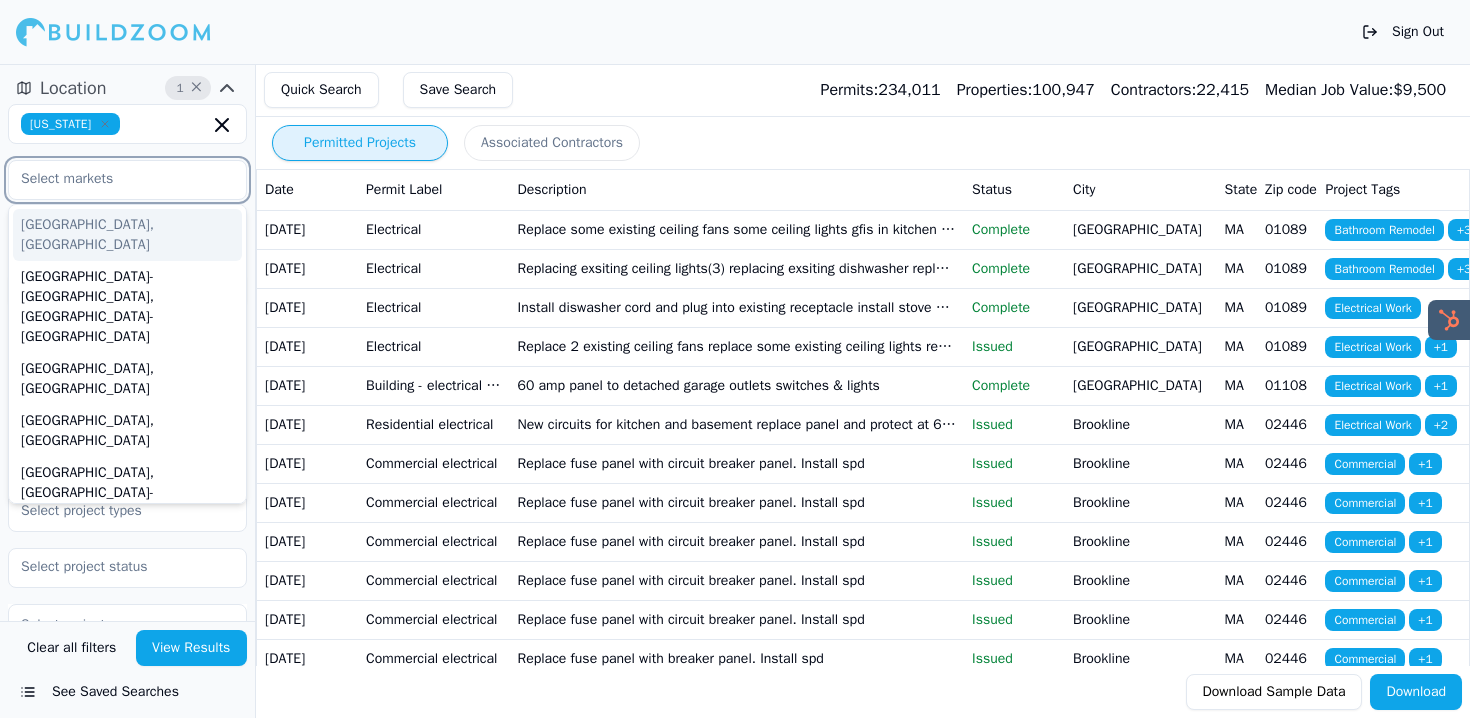 click at bounding box center [115, 179] 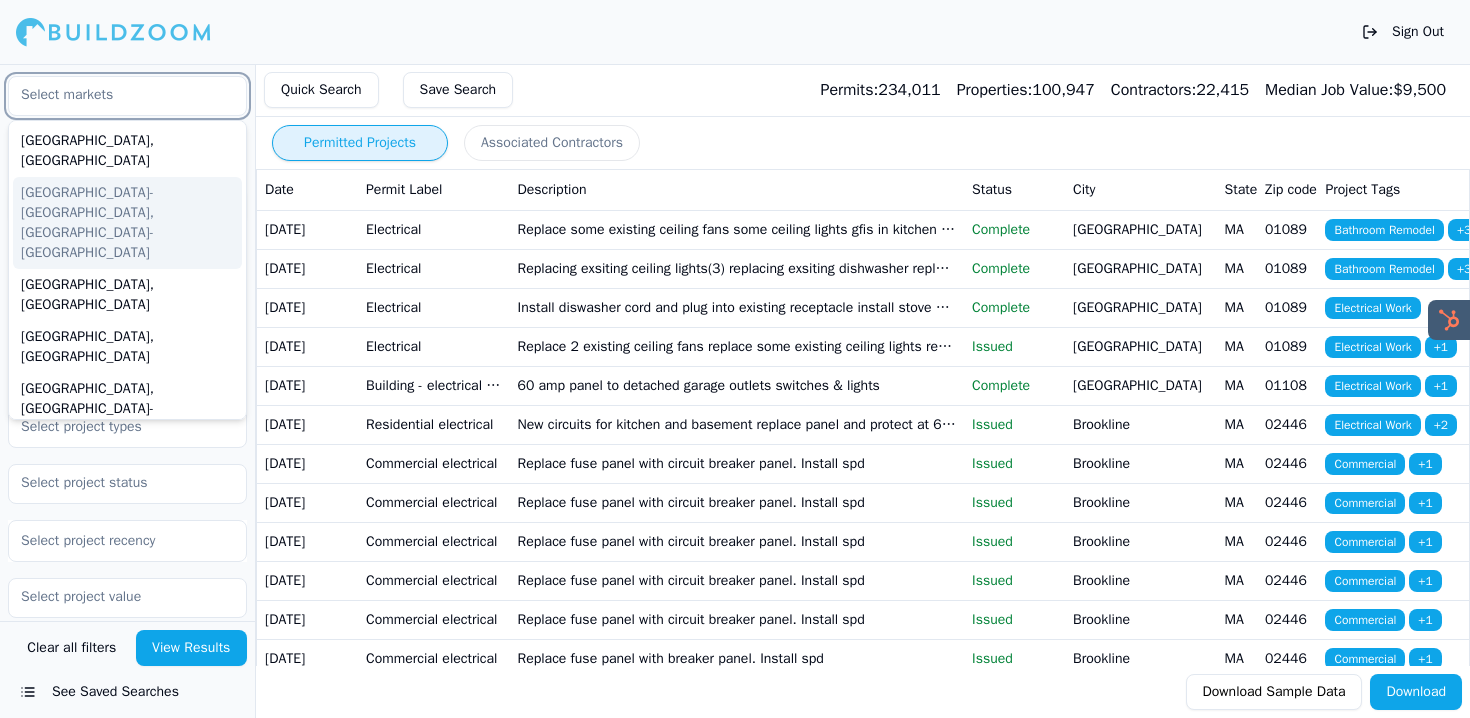 scroll, scrollTop: 62, scrollLeft: 0, axis: vertical 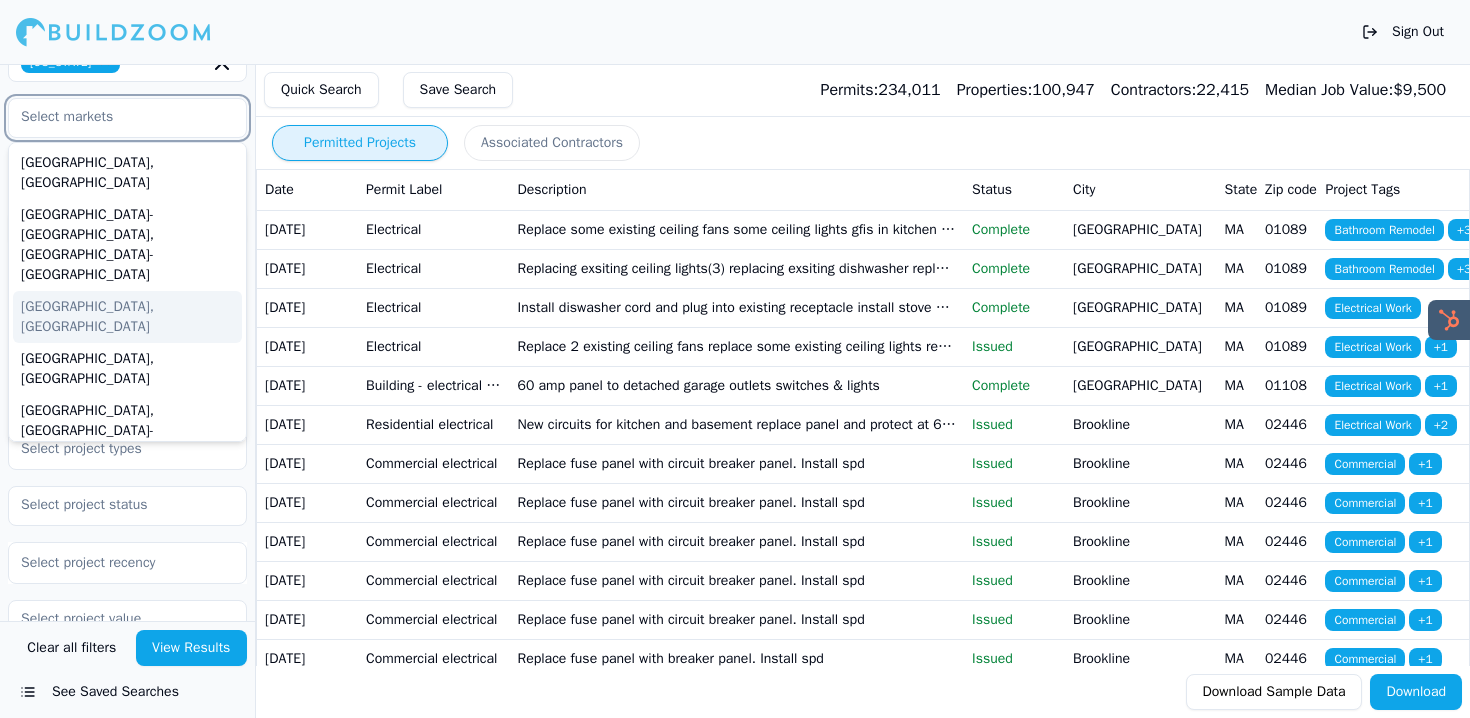 click on "[GEOGRAPHIC_DATA], [GEOGRAPHIC_DATA]" at bounding box center (127, 317) 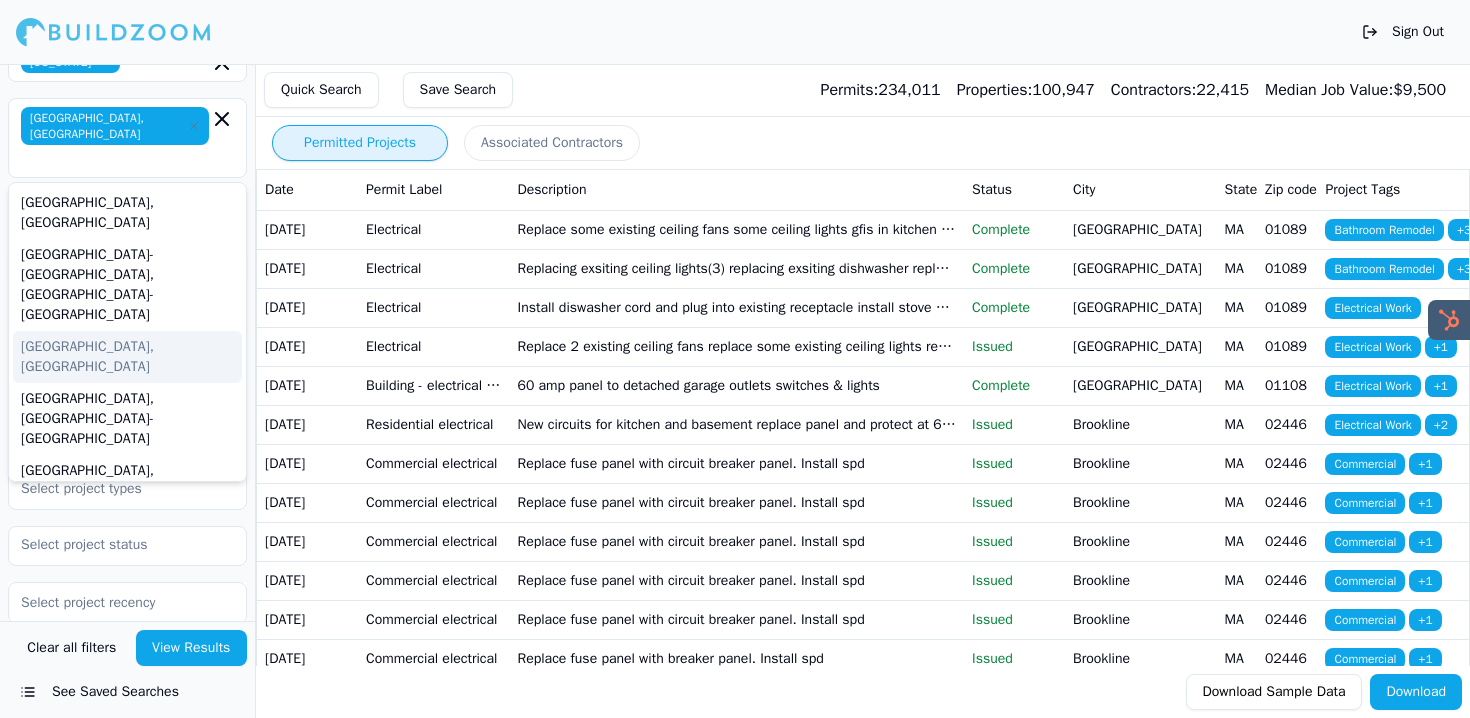 click on "Location 2 × [US_STATE] [GEOGRAPHIC_DATA], [GEOGRAPHIC_DATA] [GEOGRAPHIC_DATA], [GEOGRAPHIC_DATA] [GEOGRAPHIC_DATA]-[GEOGRAPHIC_DATA], [GEOGRAPHIC_DATA]-[GEOGRAPHIC_DATA], [GEOGRAPHIC_DATA] [GEOGRAPHIC_DATA], [GEOGRAPHIC_DATA]-[GEOGRAPHIC_DATA], [GEOGRAPHIC_DATA] [GEOGRAPHIC_DATA], [GEOGRAPHIC_DATA] [GEOGRAPHIC_DATA]-[GEOGRAPHIC_DATA]-[GEOGRAPHIC_DATA], [GEOGRAPHIC_DATA]-[GEOGRAPHIC_DATA]" at bounding box center (127, 156) 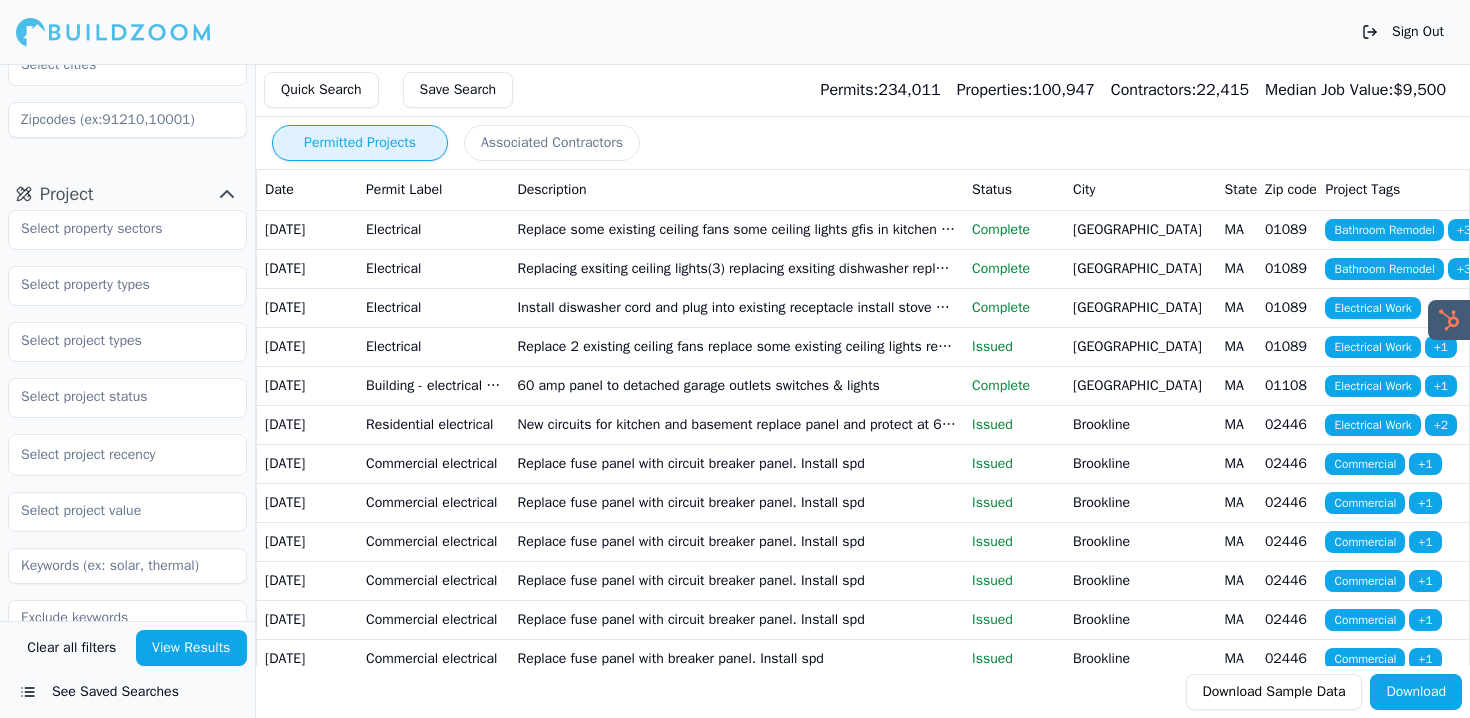 scroll, scrollTop: 213, scrollLeft: 0, axis: vertical 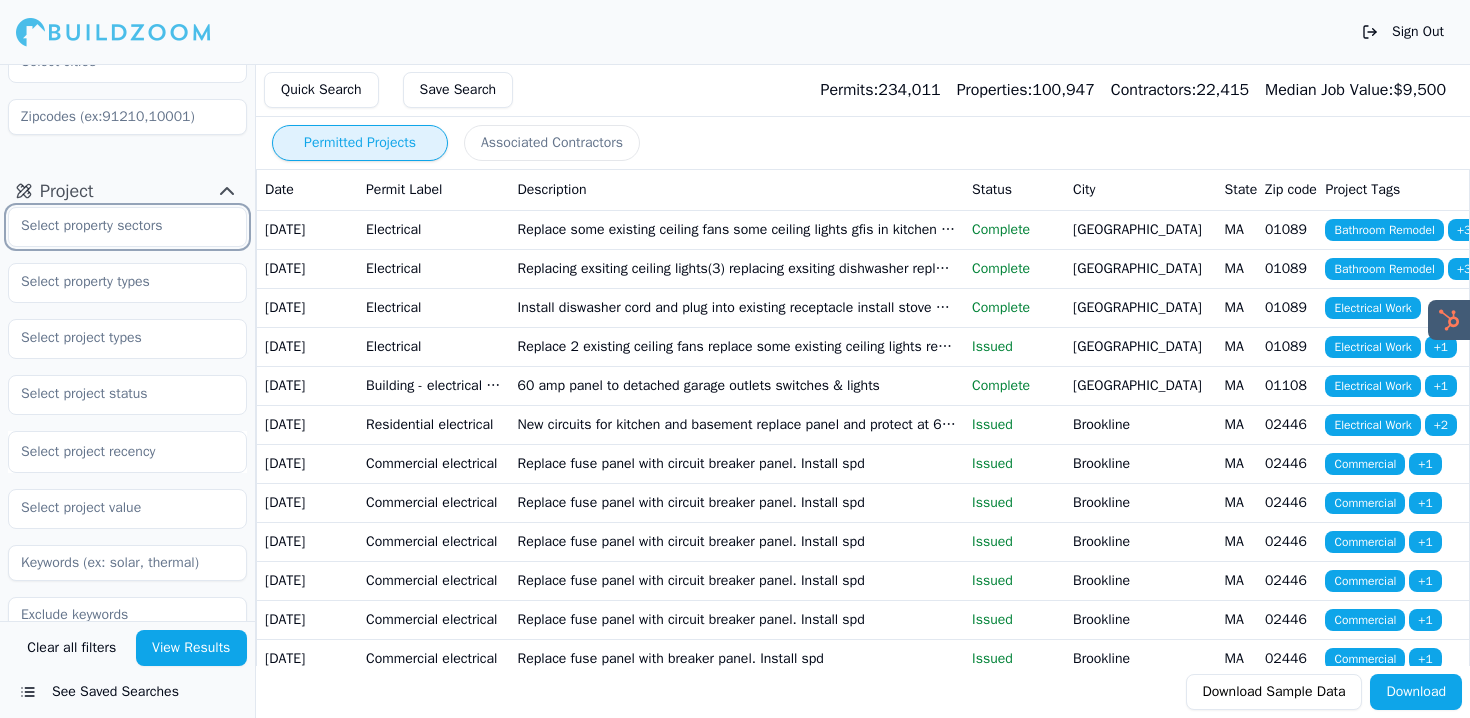click at bounding box center [115, 226] 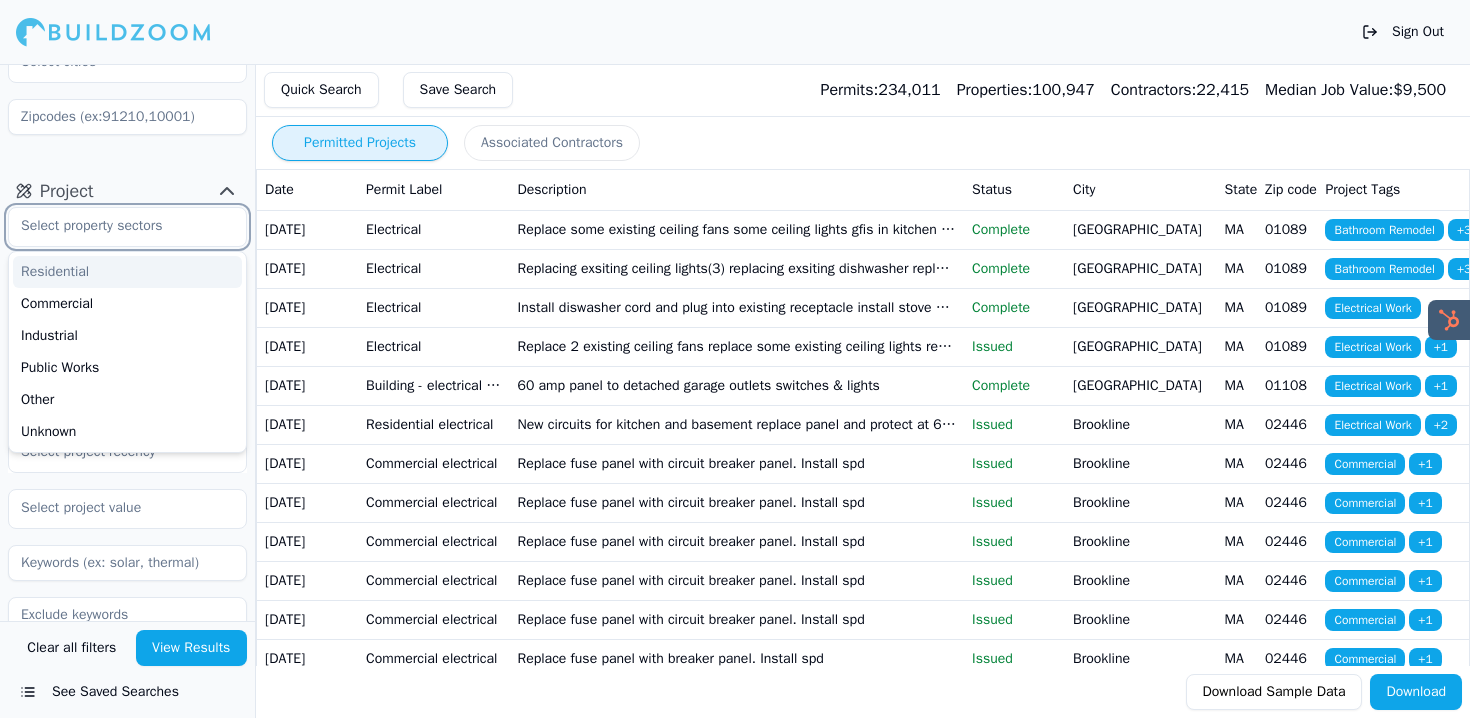 click on "Residential" at bounding box center [127, 272] 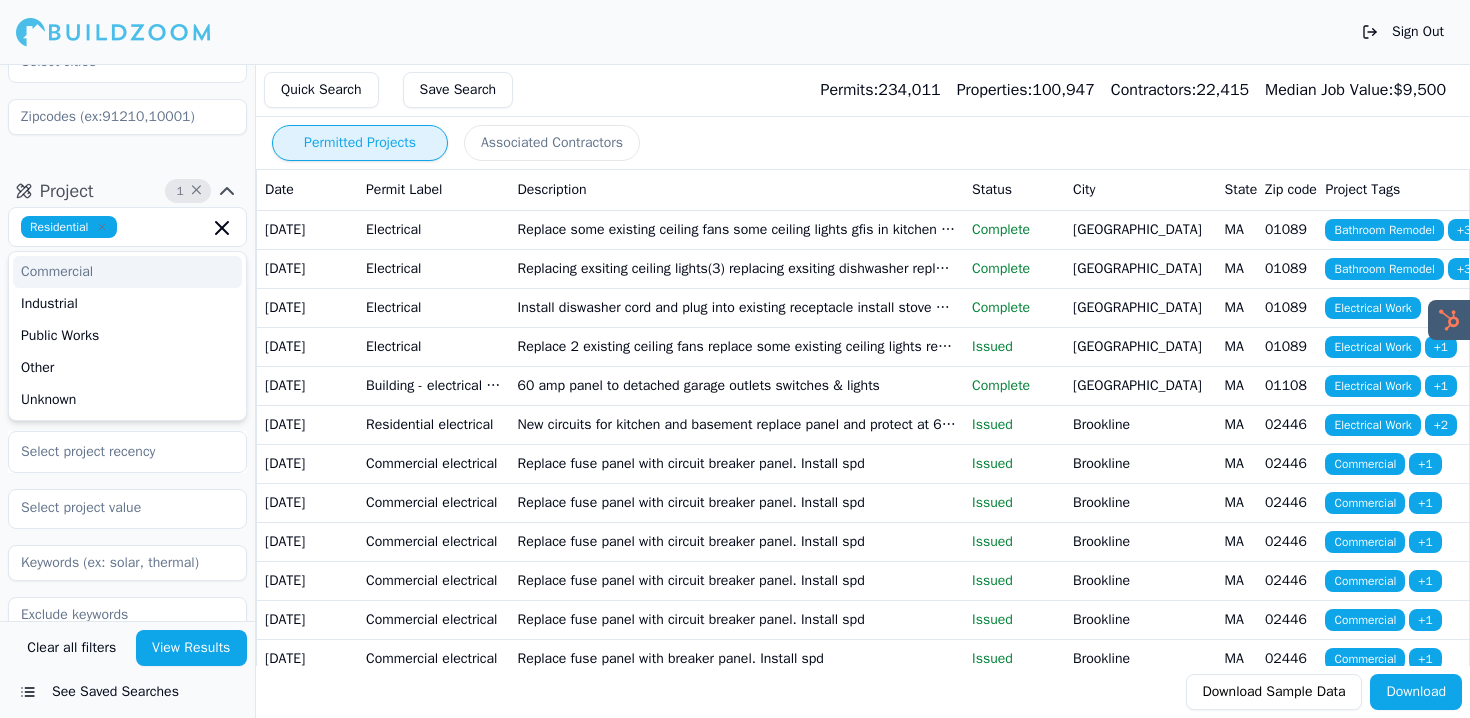 click on "Location 2 × [US_STATE] [GEOGRAPHIC_DATA], [GEOGRAPHIC_DATA] Project 1 × Residential Commercial Industrial Public Works Other Unknown Select project recency Contractor" at bounding box center (127, 342) 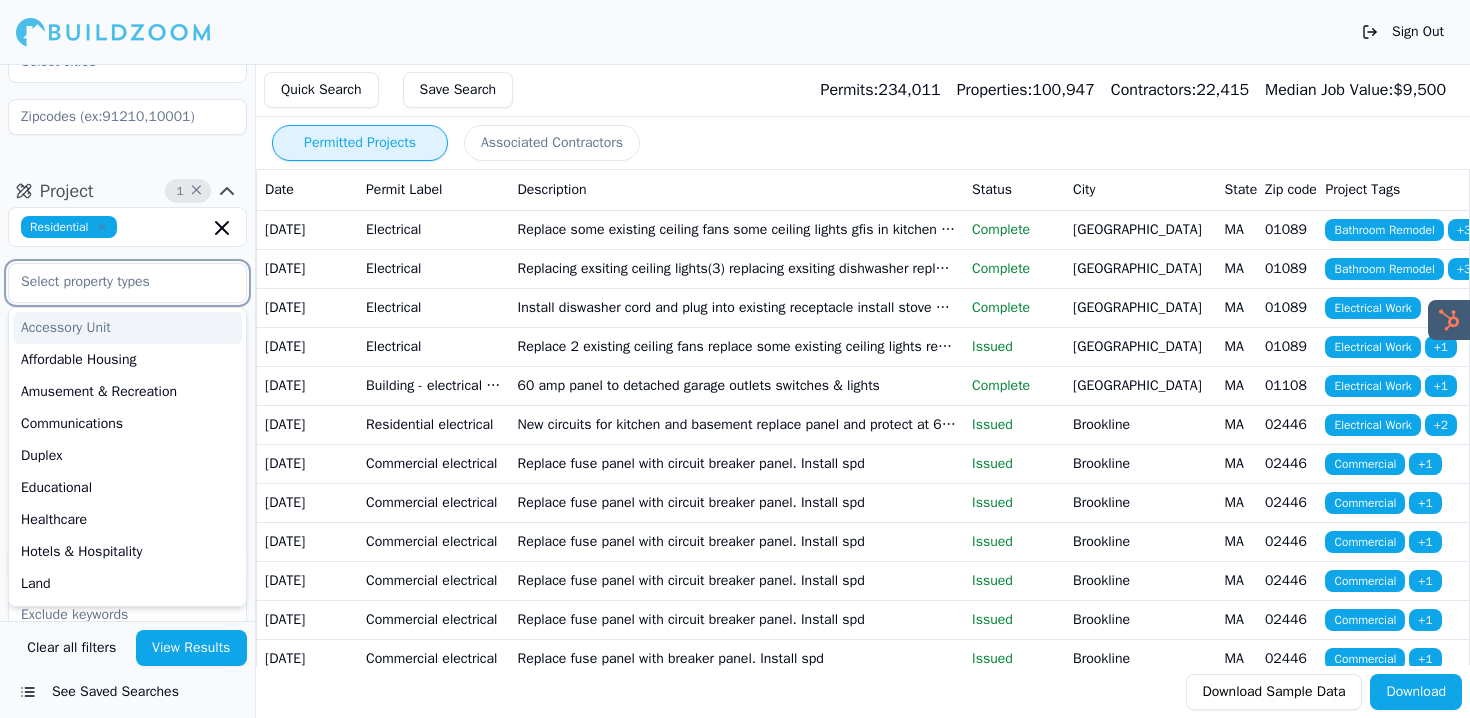 click at bounding box center (115, 282) 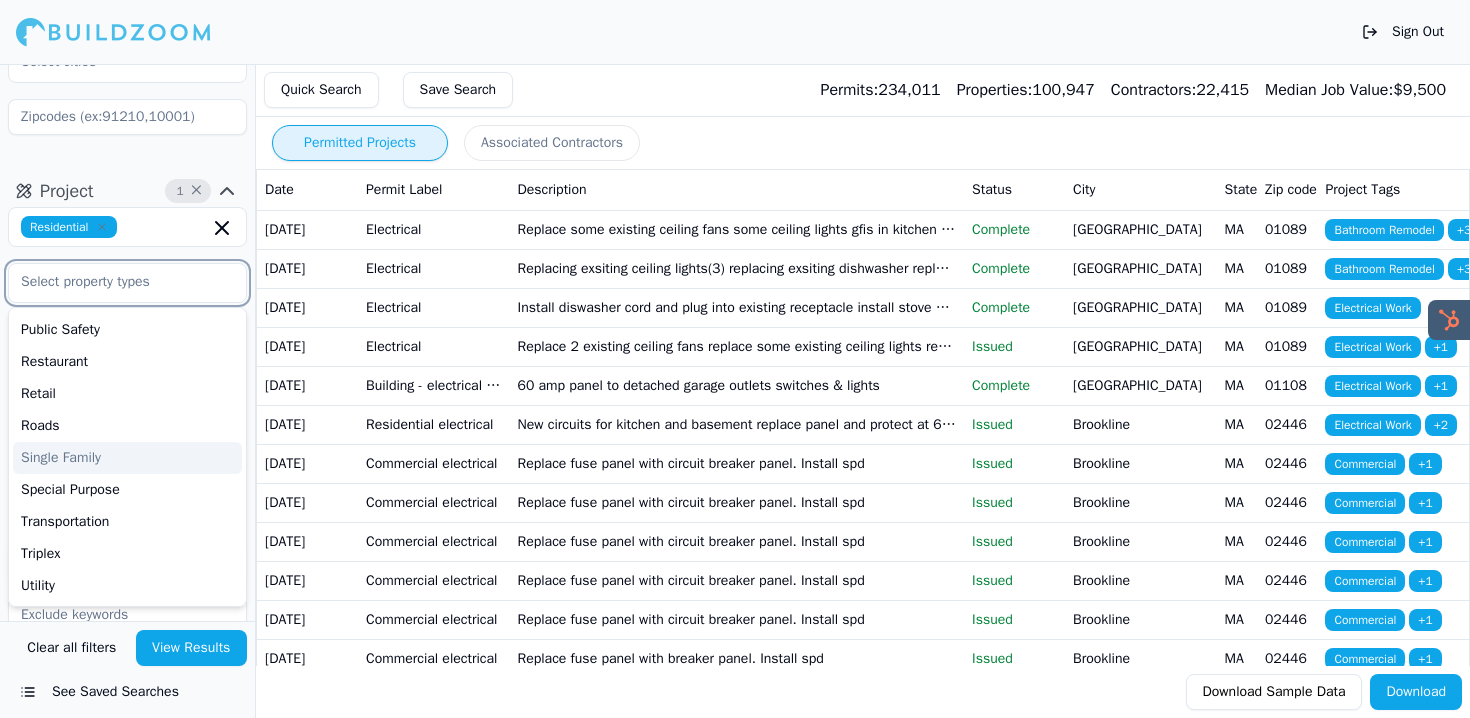click on "Single Family" at bounding box center (127, 458) 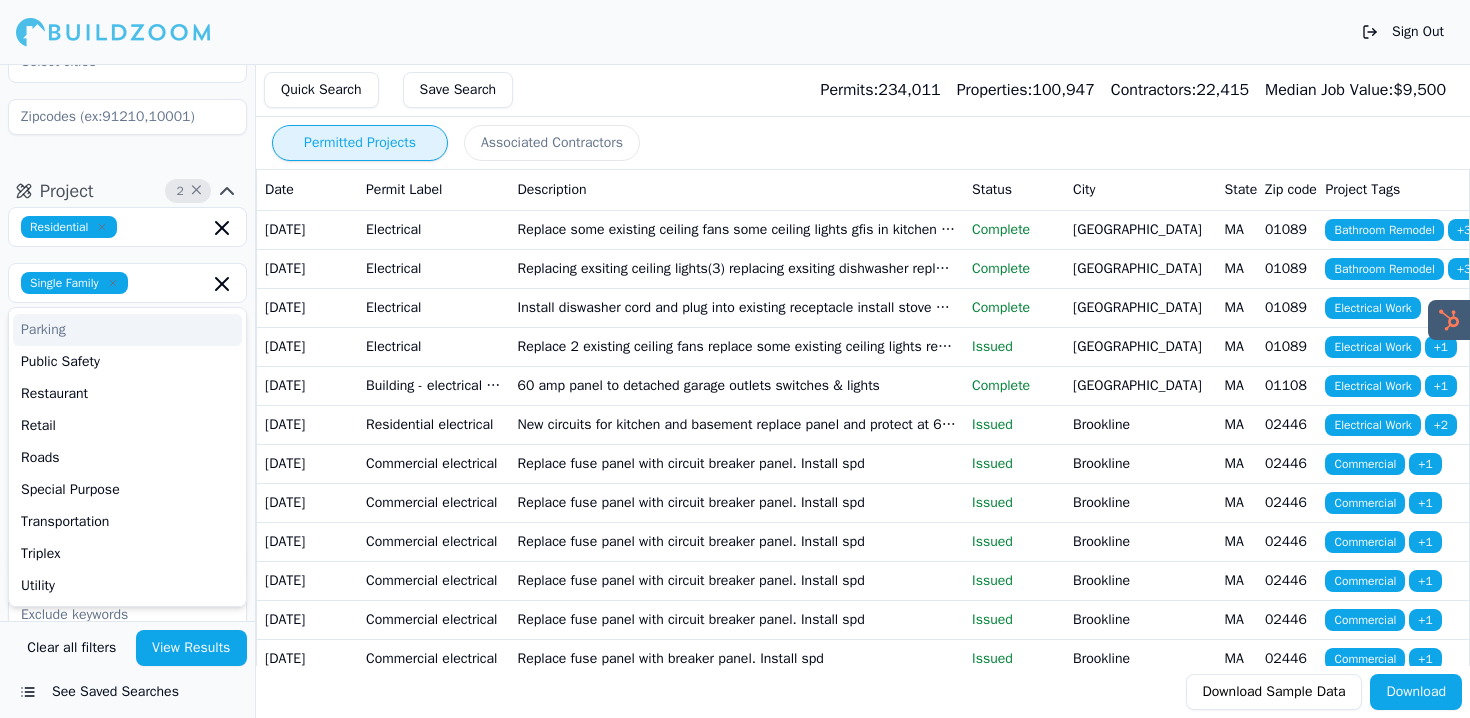 click 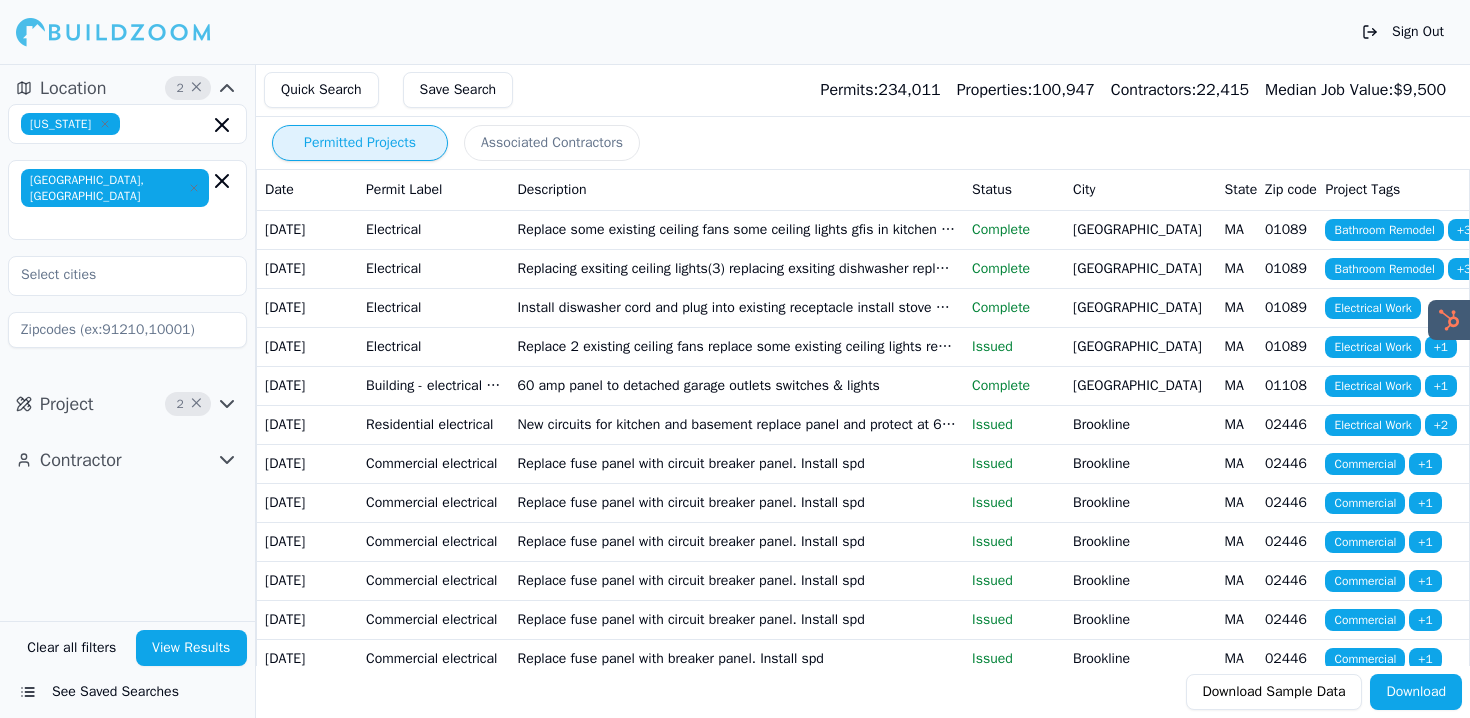 scroll, scrollTop: 0, scrollLeft: 0, axis: both 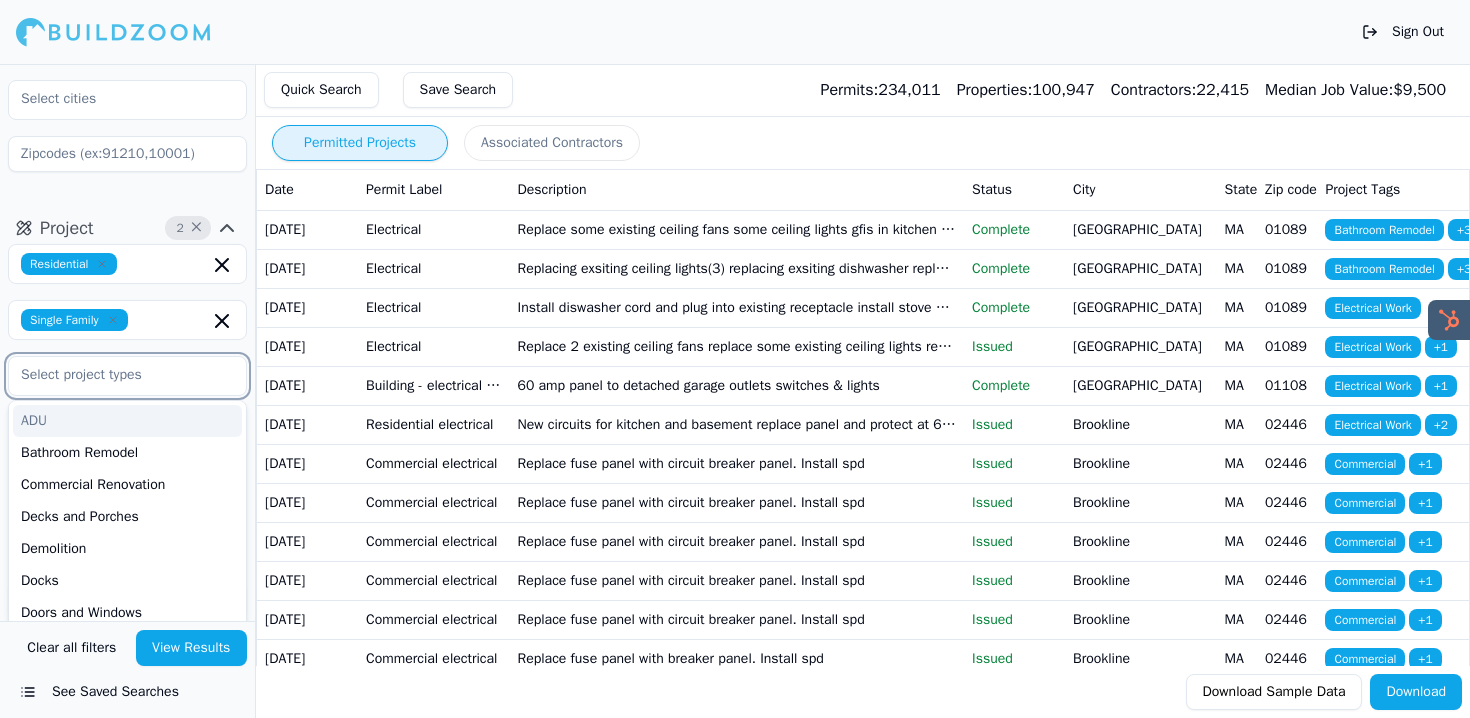 click at bounding box center (115, 375) 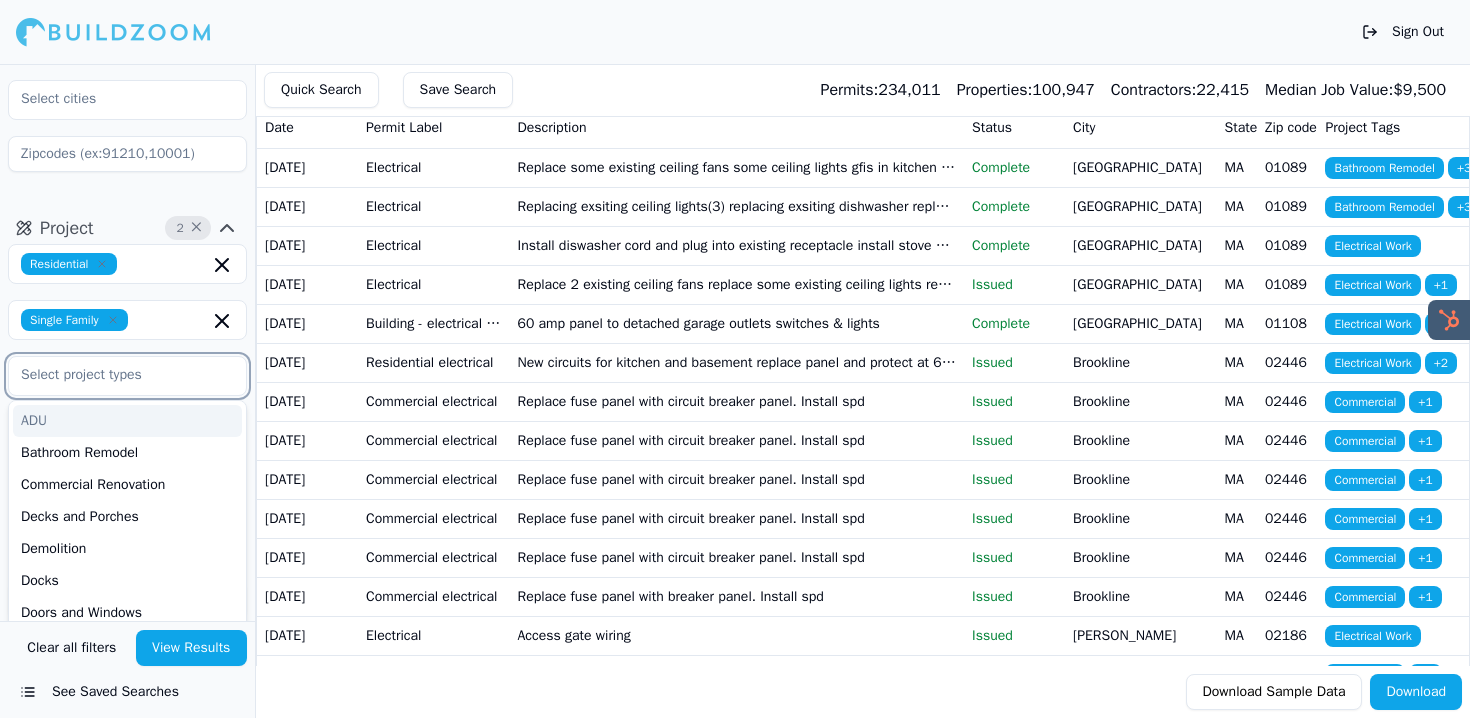 scroll, scrollTop: 63, scrollLeft: 0, axis: vertical 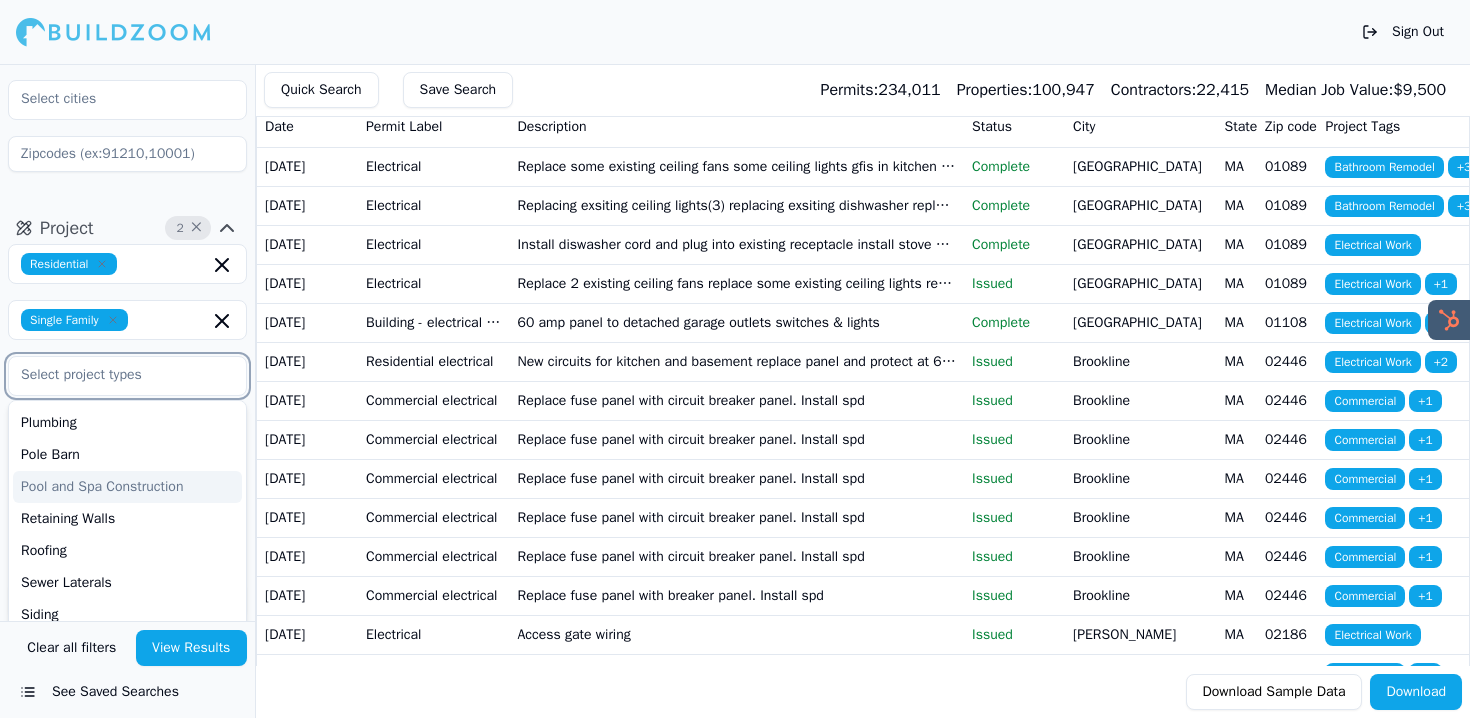 click on "Pool and Spa Construction" at bounding box center [127, 487] 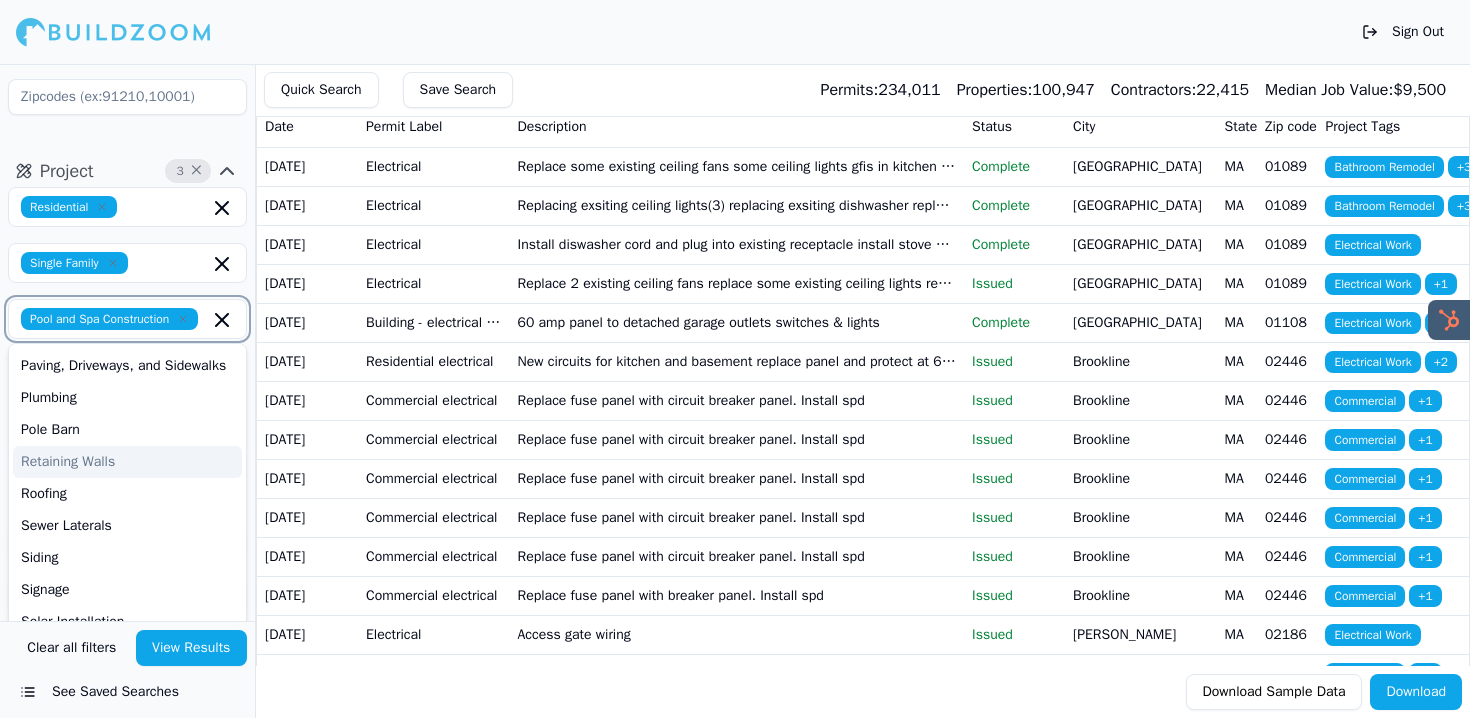 scroll, scrollTop: 305, scrollLeft: 0, axis: vertical 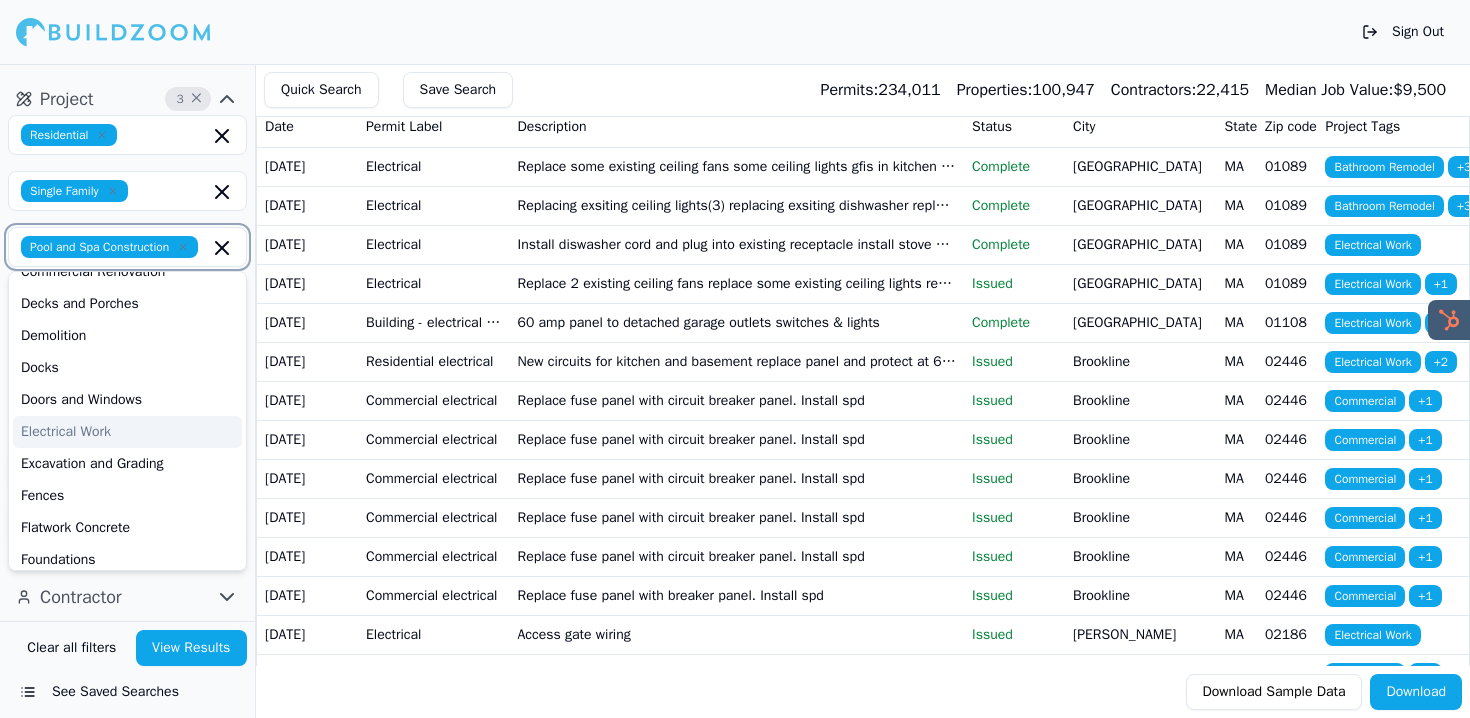 click on "Electrical Work" at bounding box center (127, 432) 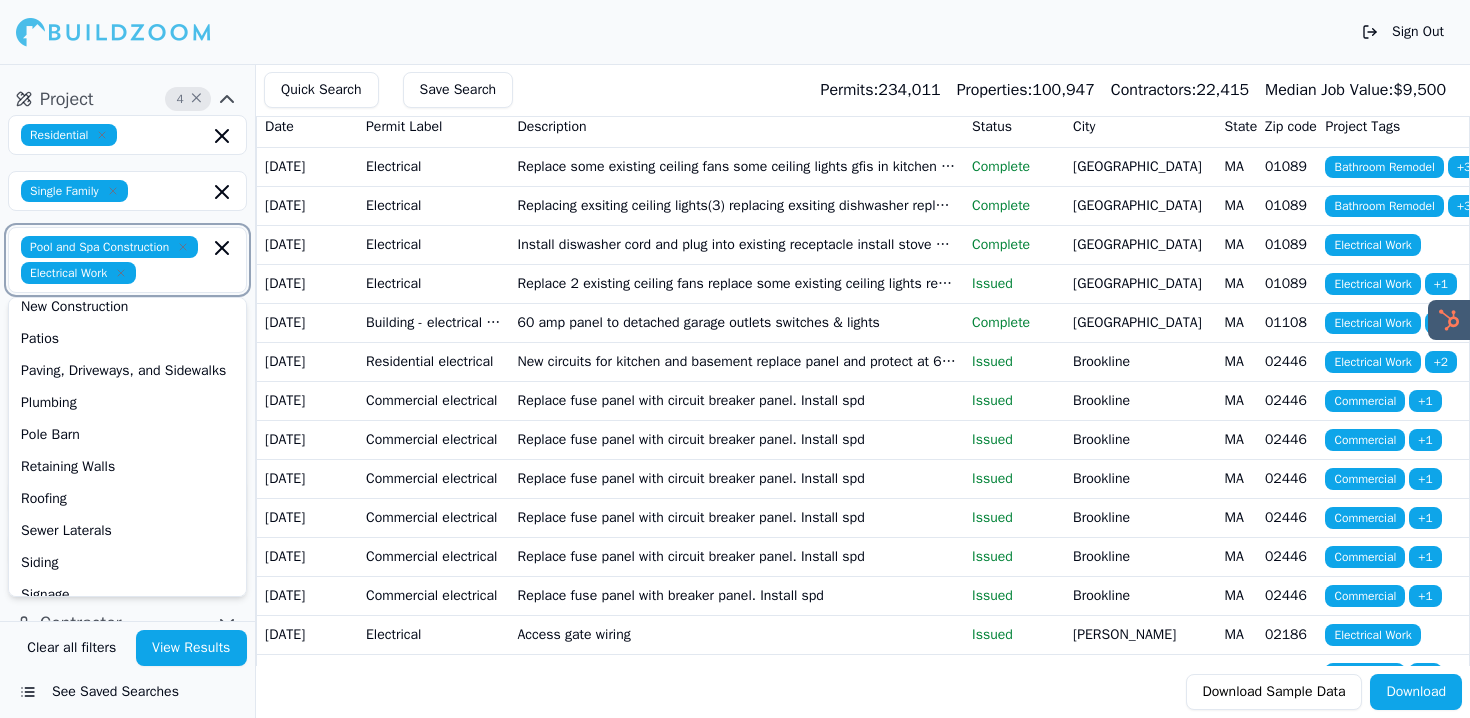 scroll, scrollTop: 690, scrollLeft: 0, axis: vertical 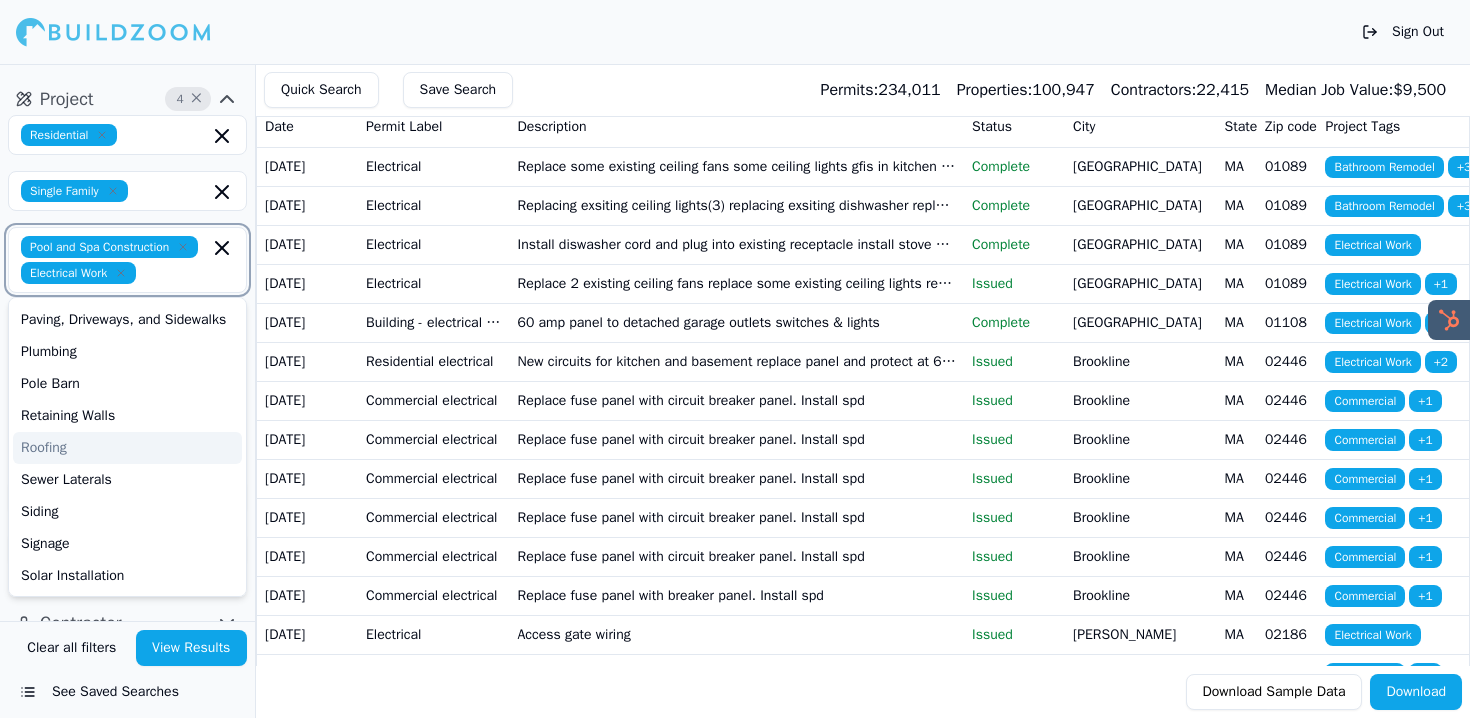 click on "Roofing" at bounding box center [127, 448] 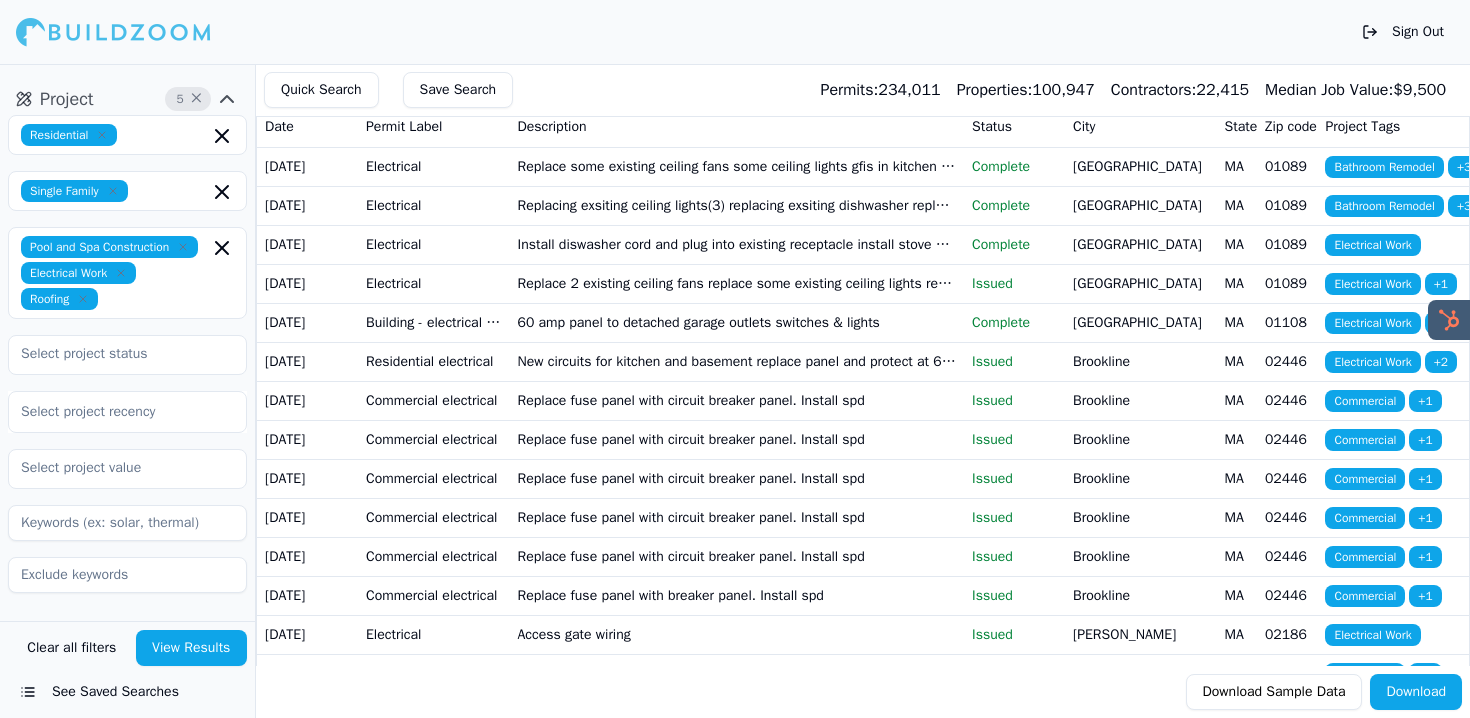 click on "[DATE]" at bounding box center (307, 244) 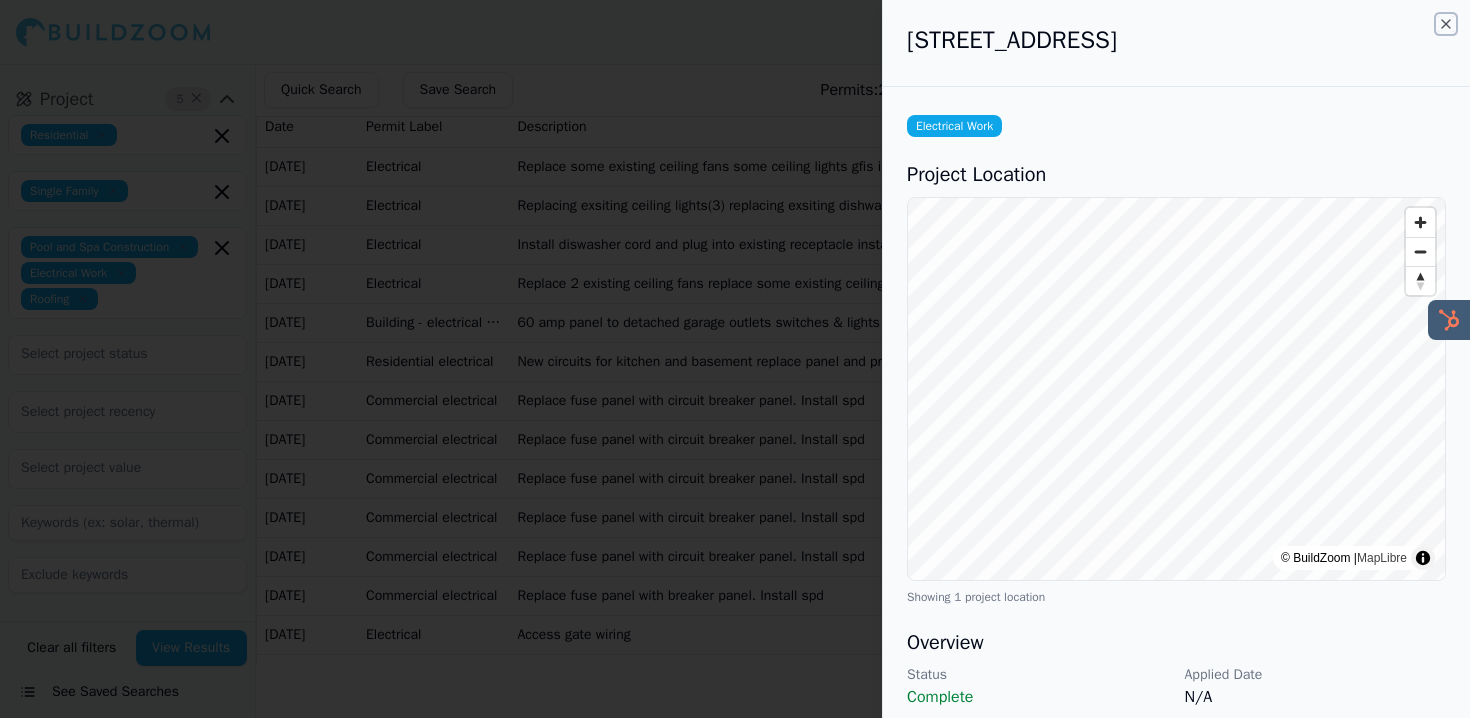 click 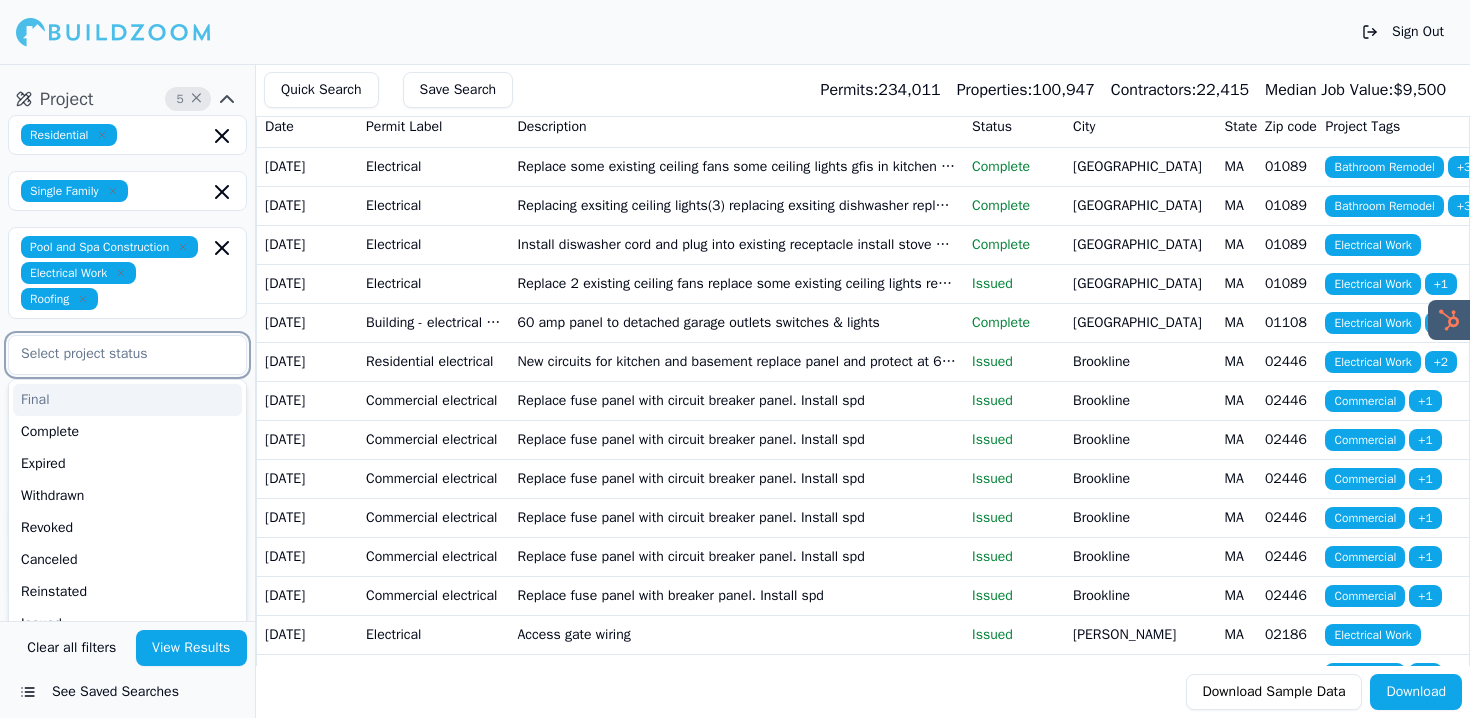 click at bounding box center [115, 354] 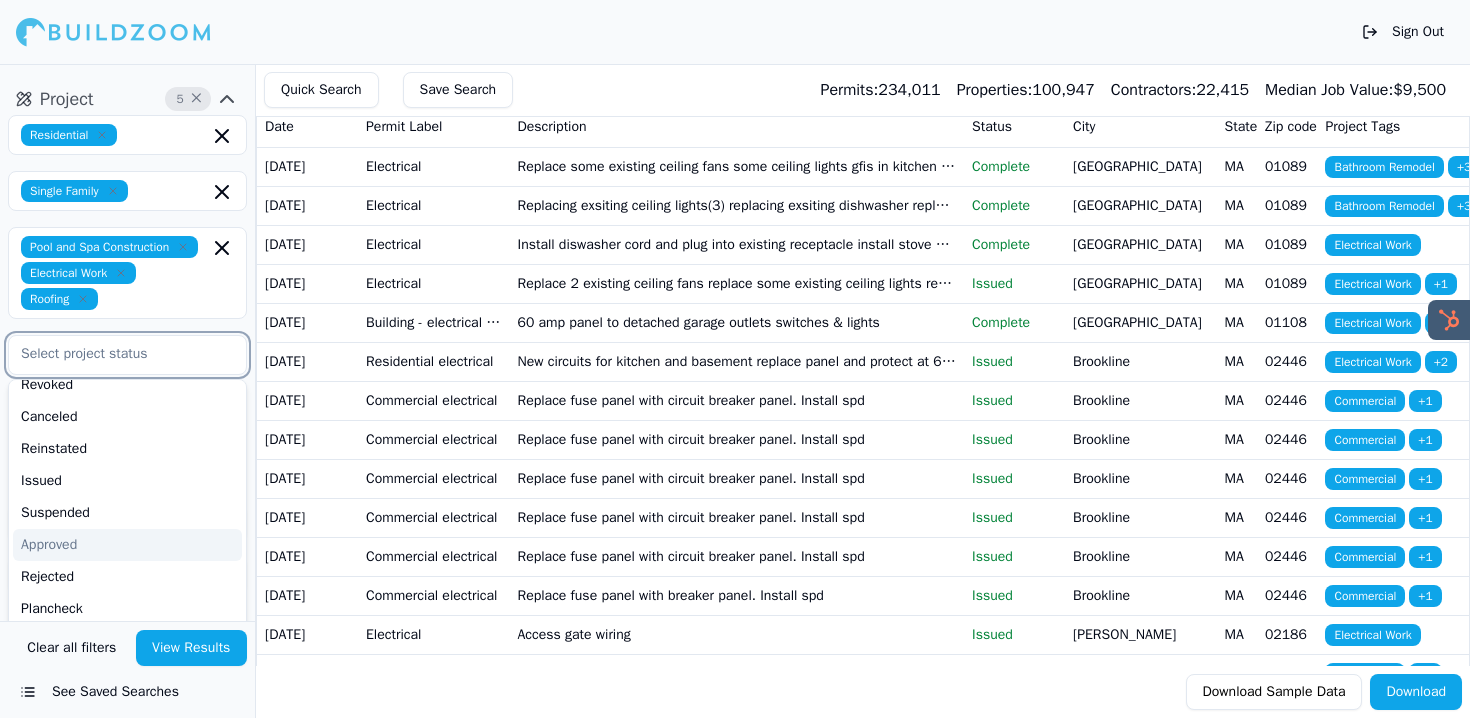 scroll, scrollTop: 222, scrollLeft: 0, axis: vertical 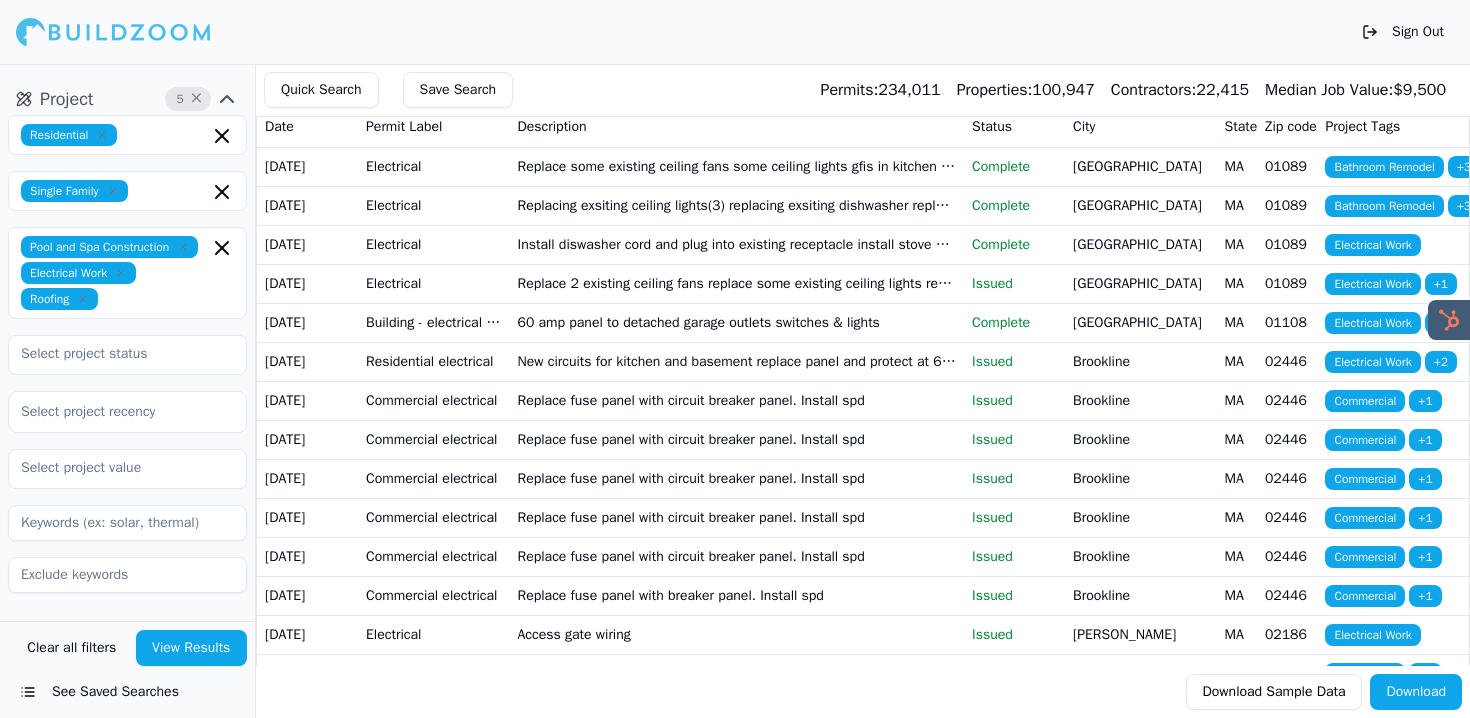 click on "Residential Single Family Pool and Spa Construction Electrical Work Roofing Select project recency" at bounding box center (127, 354) 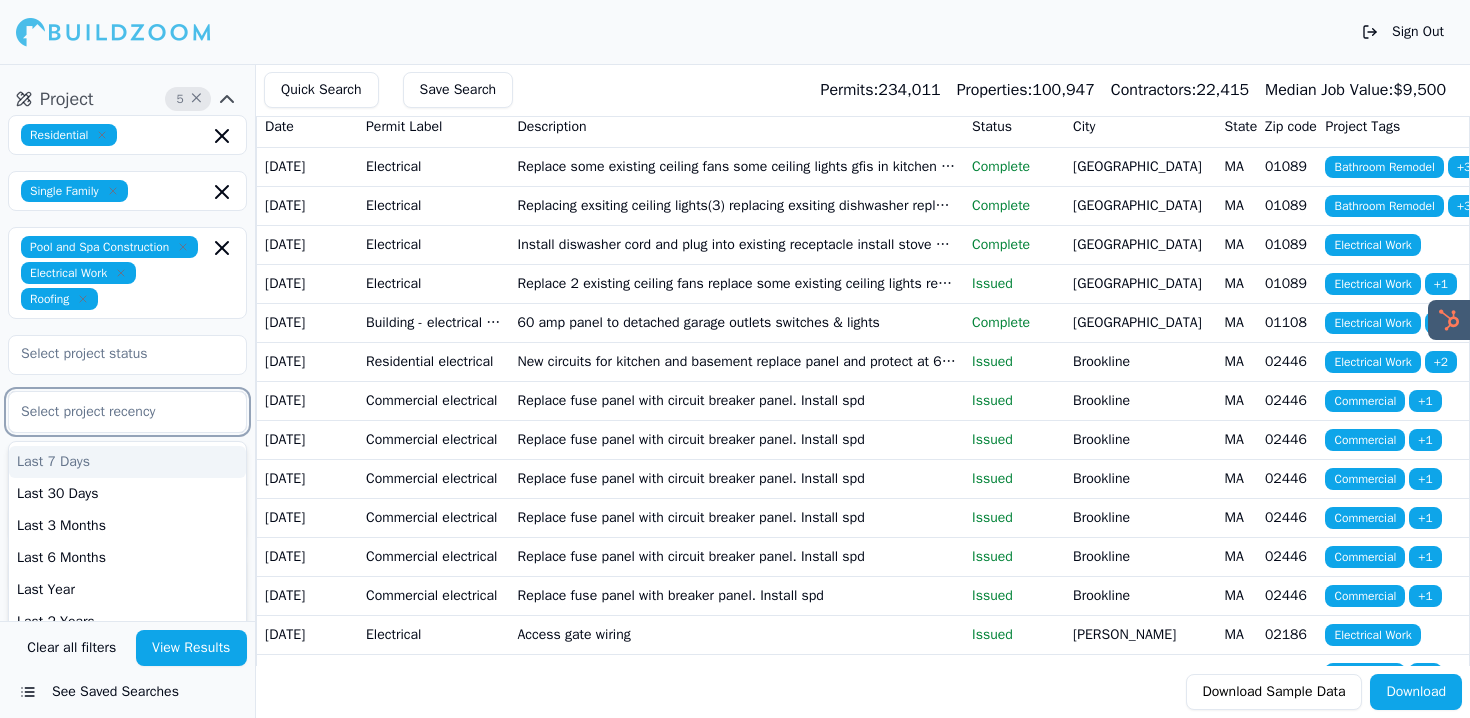 scroll, scrollTop: 335, scrollLeft: 0, axis: vertical 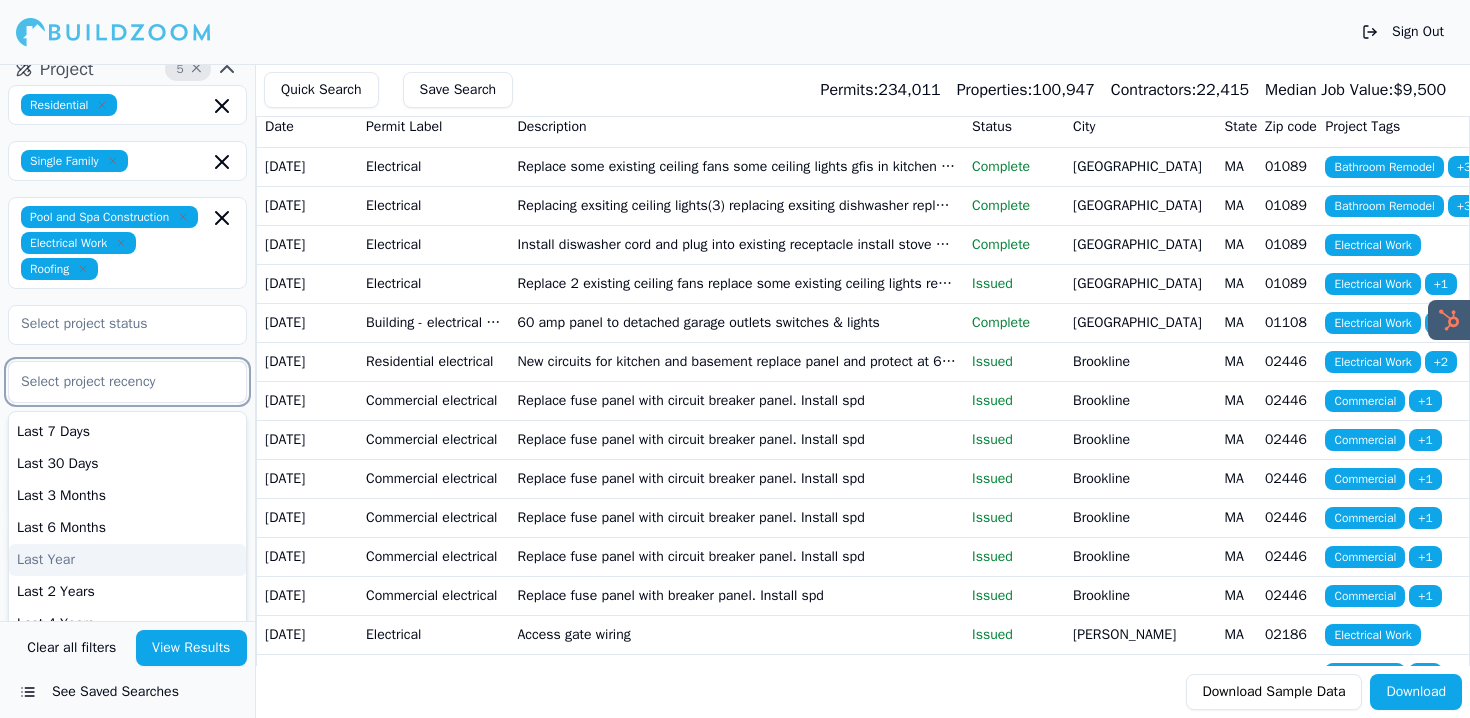 click on "Last Year" at bounding box center [127, 560] 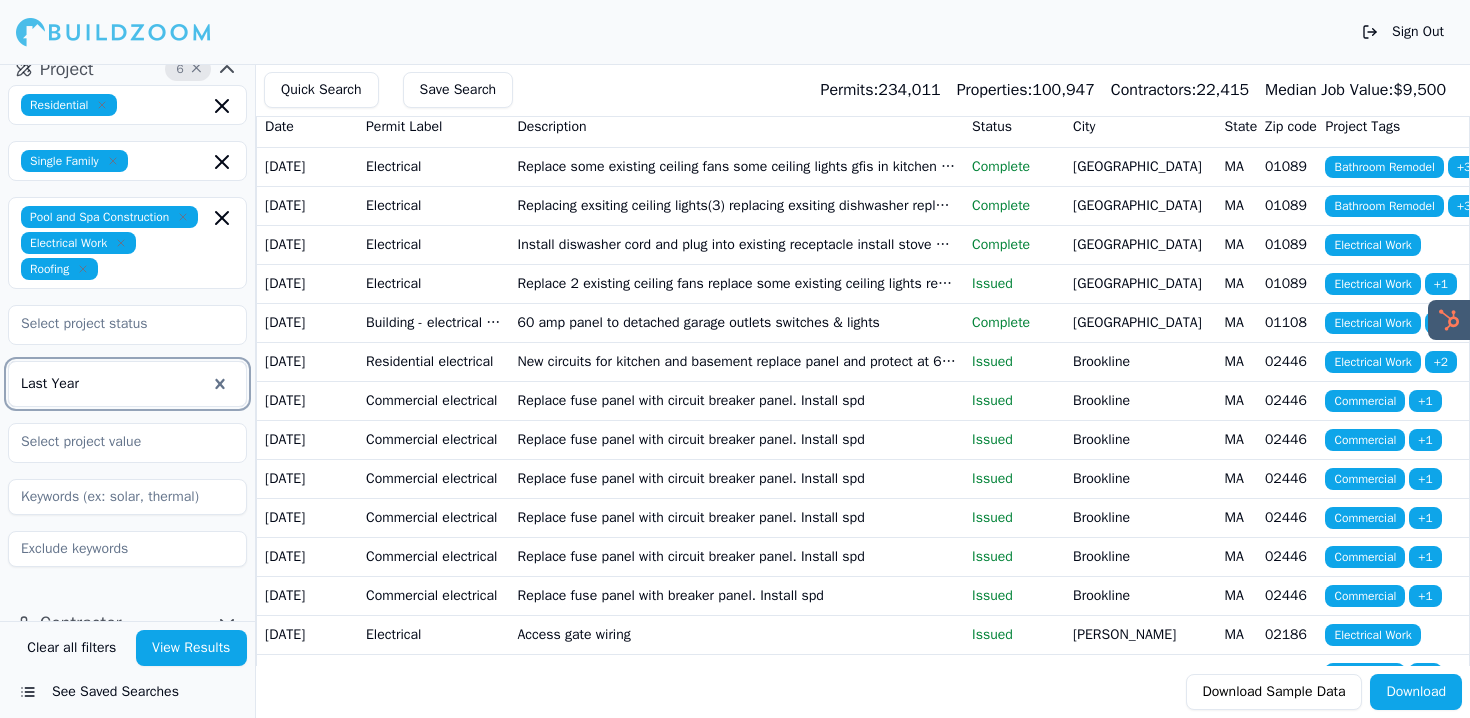 click on "View Results" at bounding box center [192, 648] 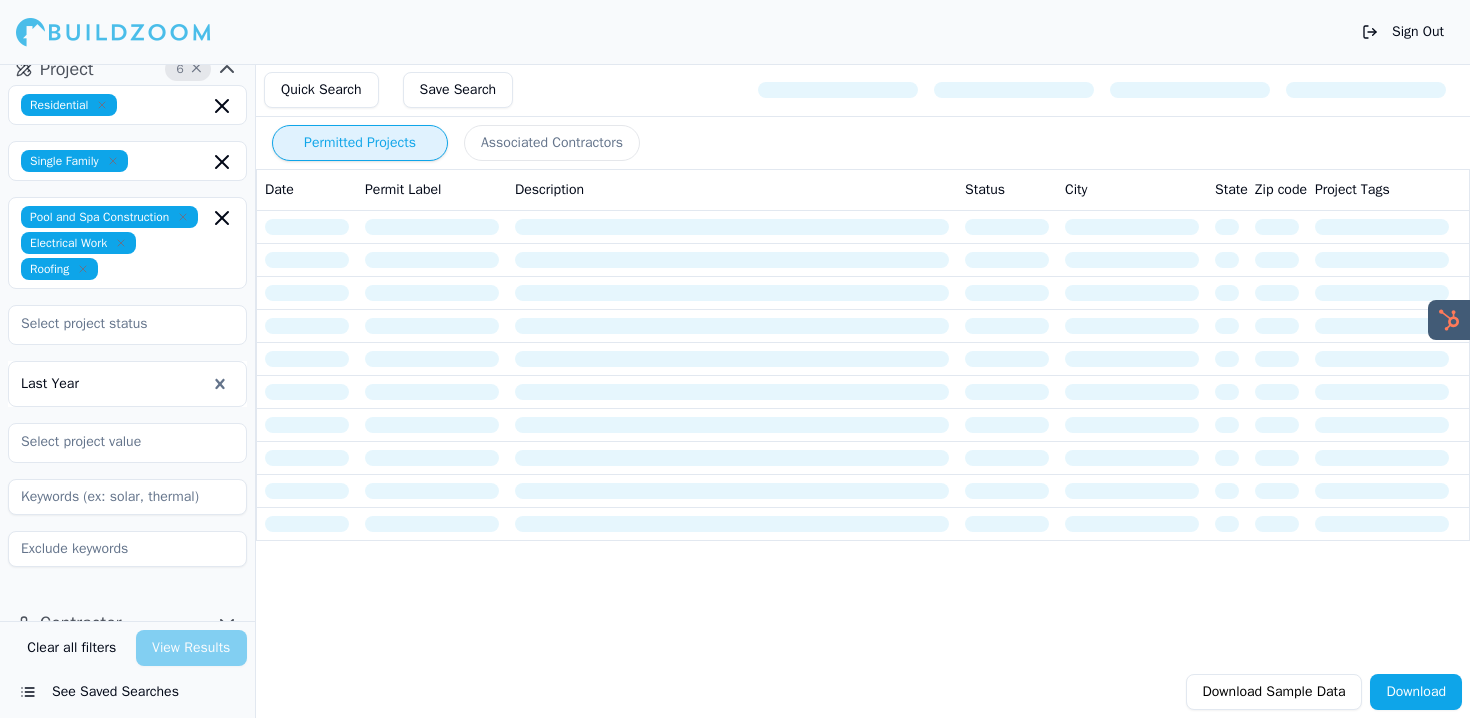 scroll, scrollTop: 0, scrollLeft: 0, axis: both 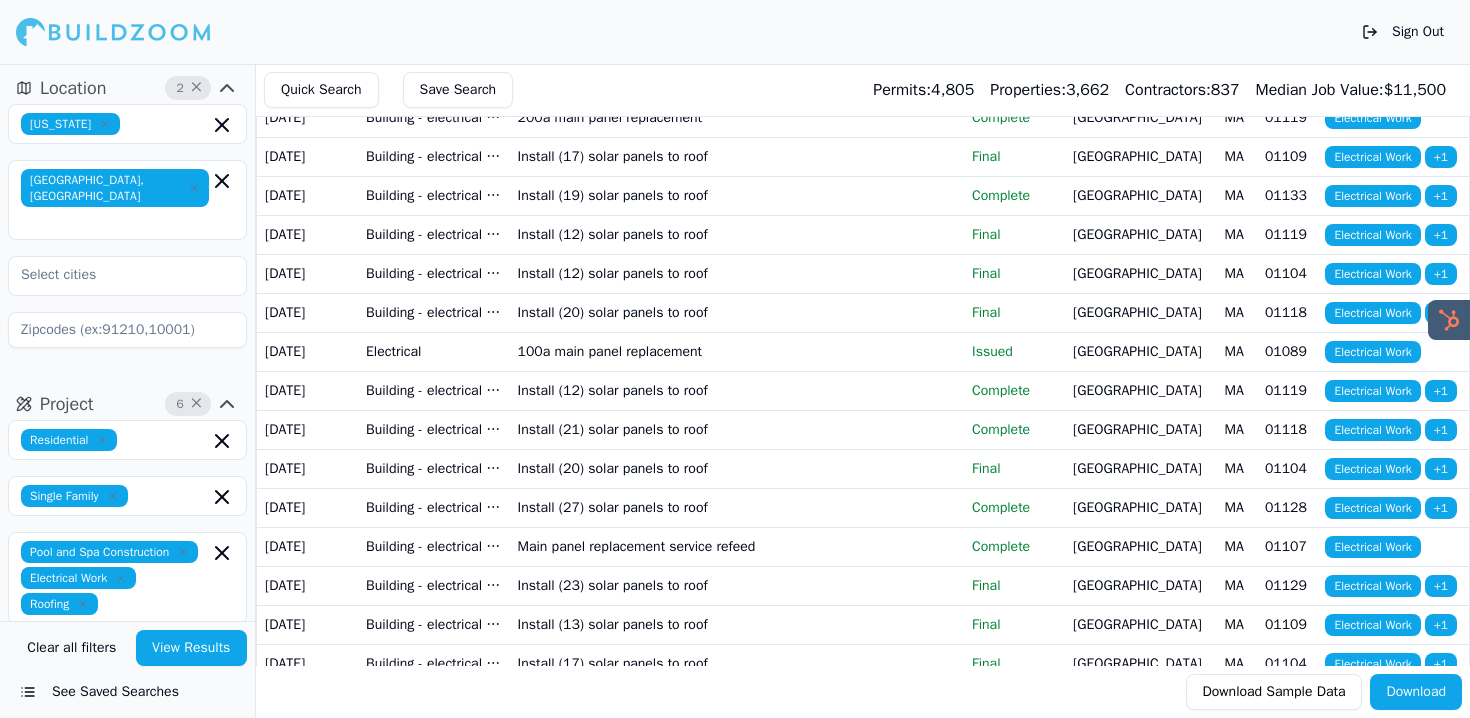 click 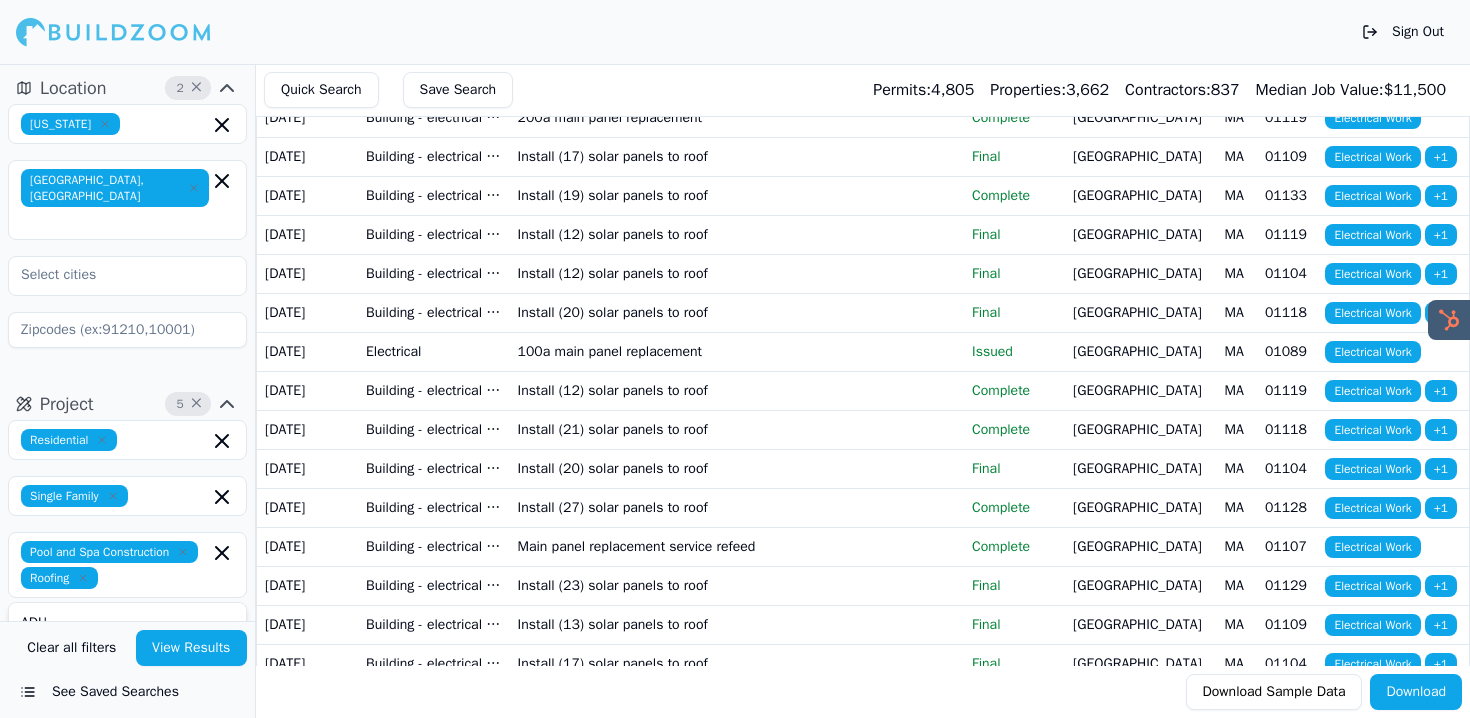 click on "View Results" at bounding box center (192, 648) 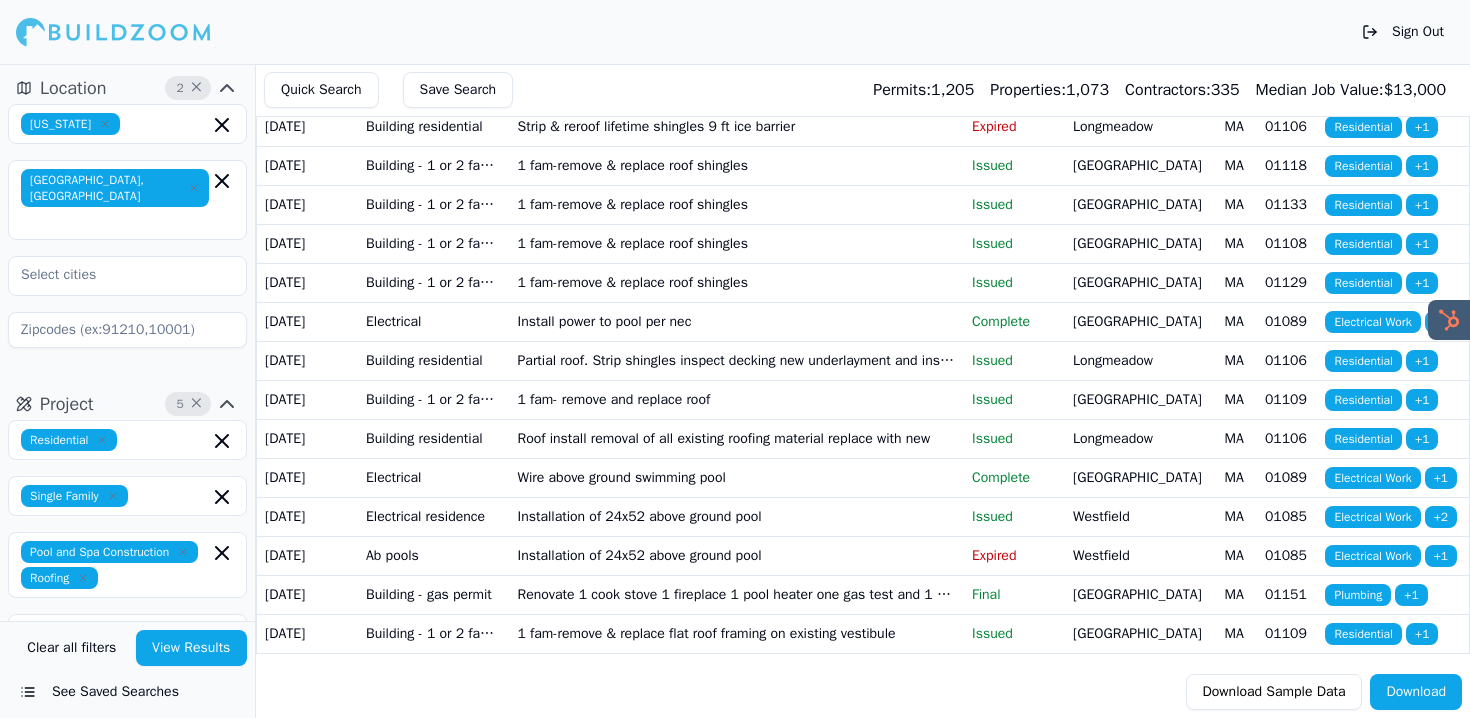 scroll, scrollTop: 3686, scrollLeft: 0, axis: vertical 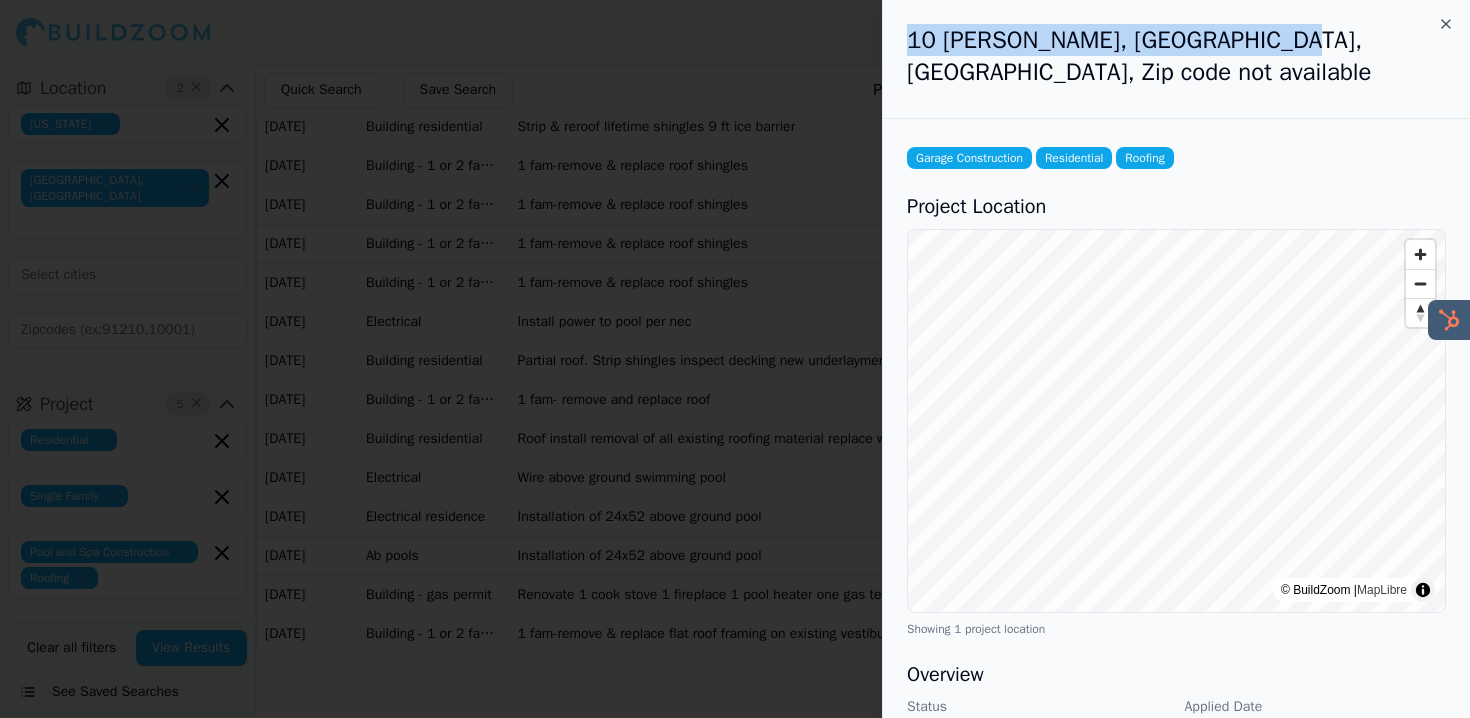drag, startPoint x: 912, startPoint y: 42, endPoint x: 1239, endPoint y: 43, distance: 327.00153 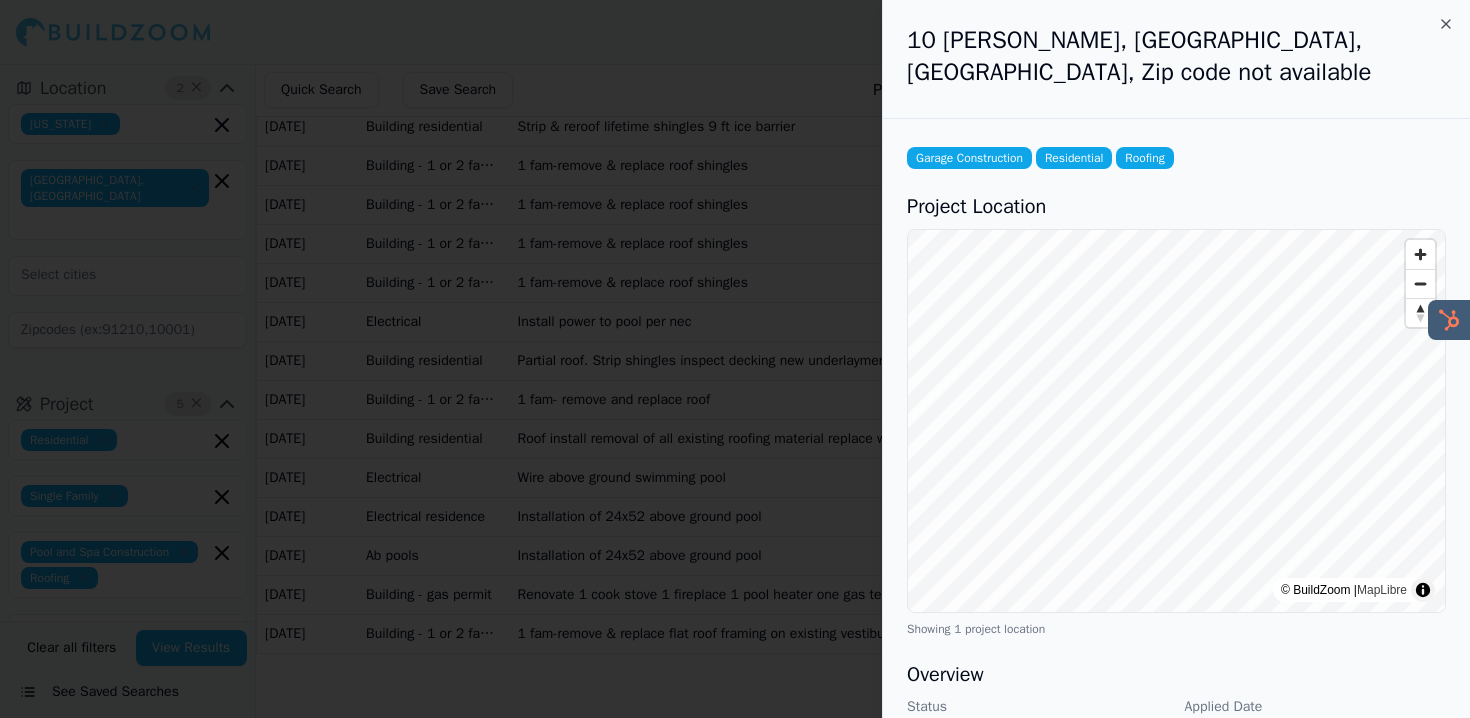 click on "10 [PERSON_NAME], [GEOGRAPHIC_DATA], [GEOGRAPHIC_DATA], Zip code not available" at bounding box center [1176, 56] 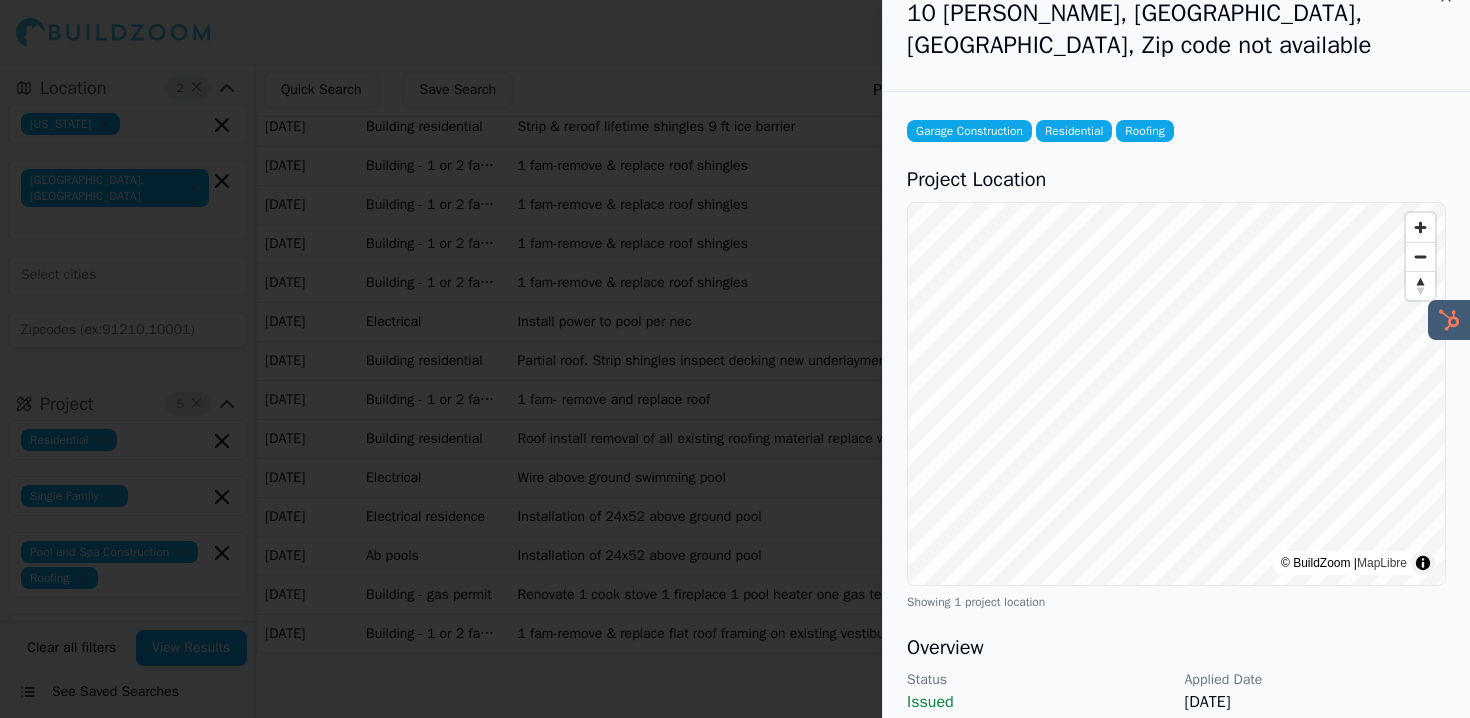 scroll, scrollTop: 0, scrollLeft: 0, axis: both 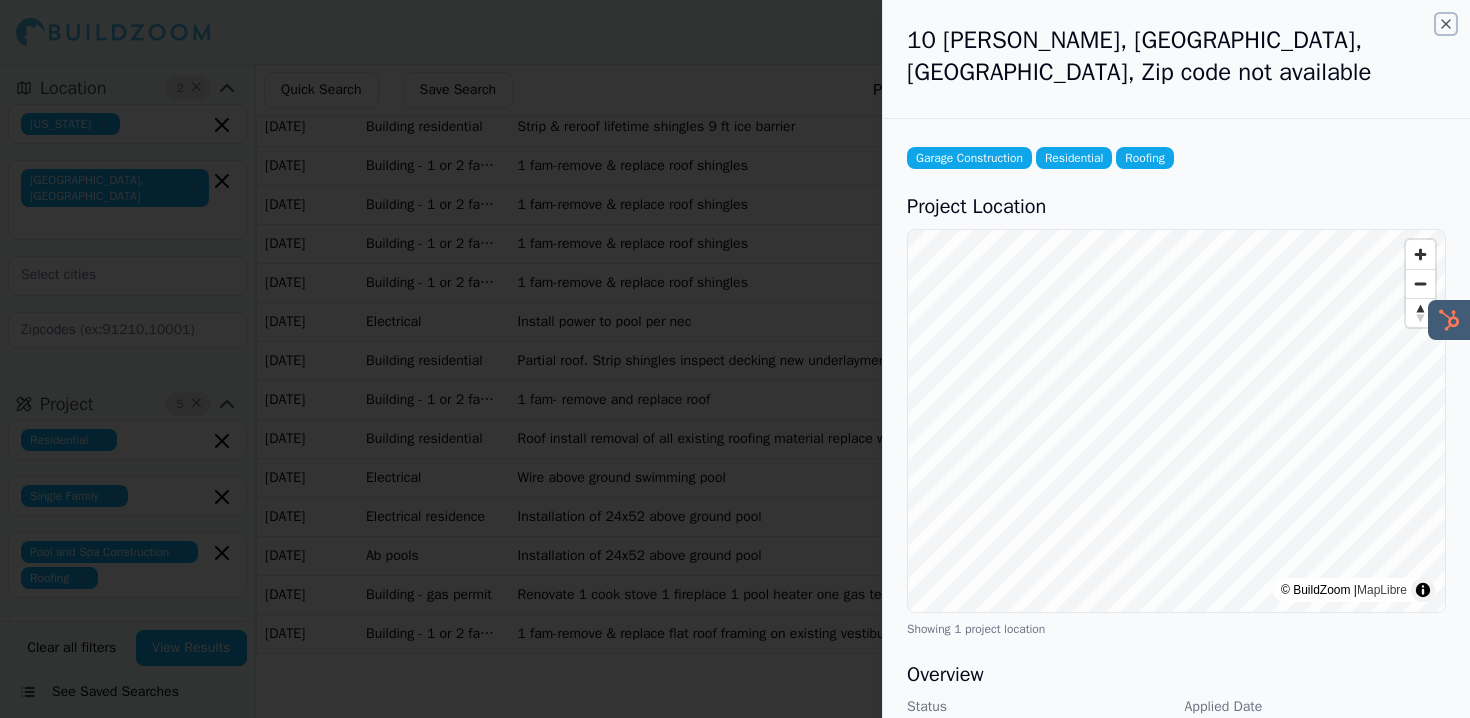 click 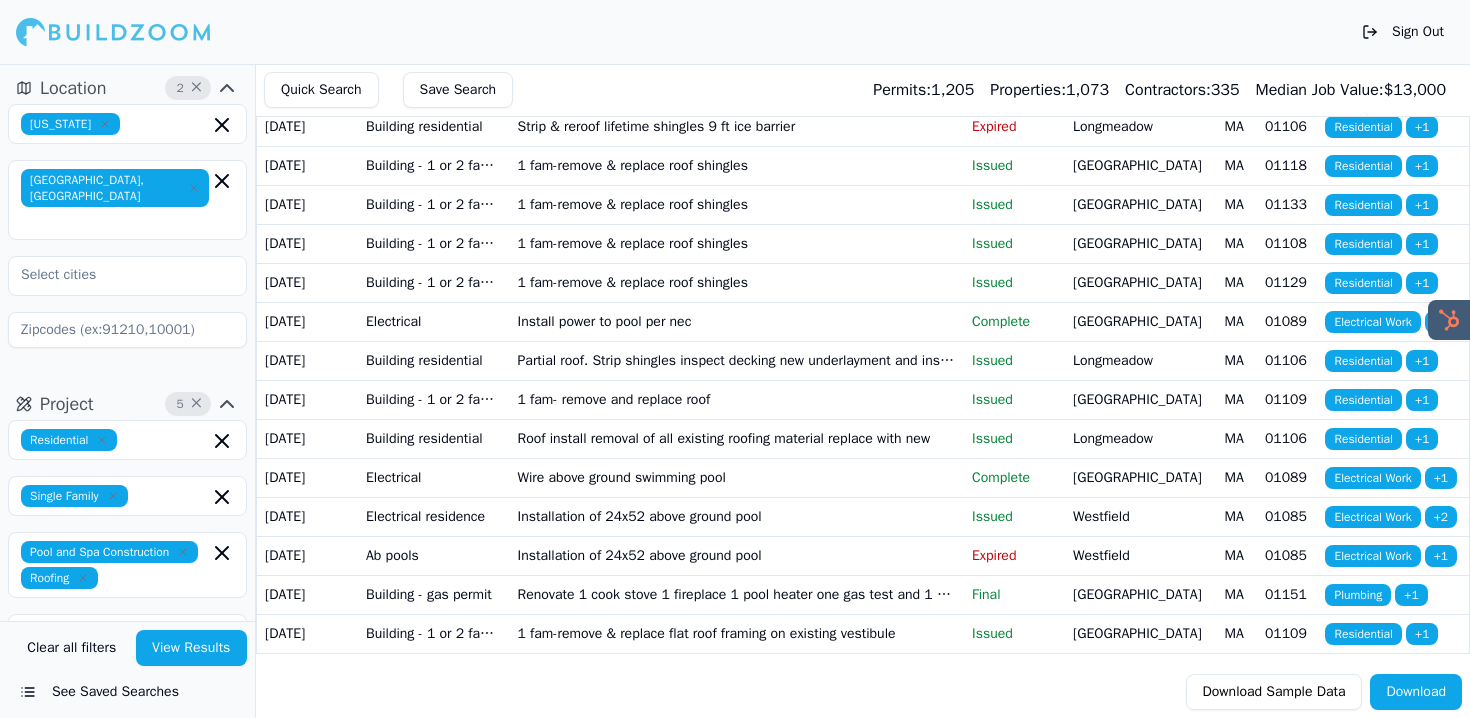 click 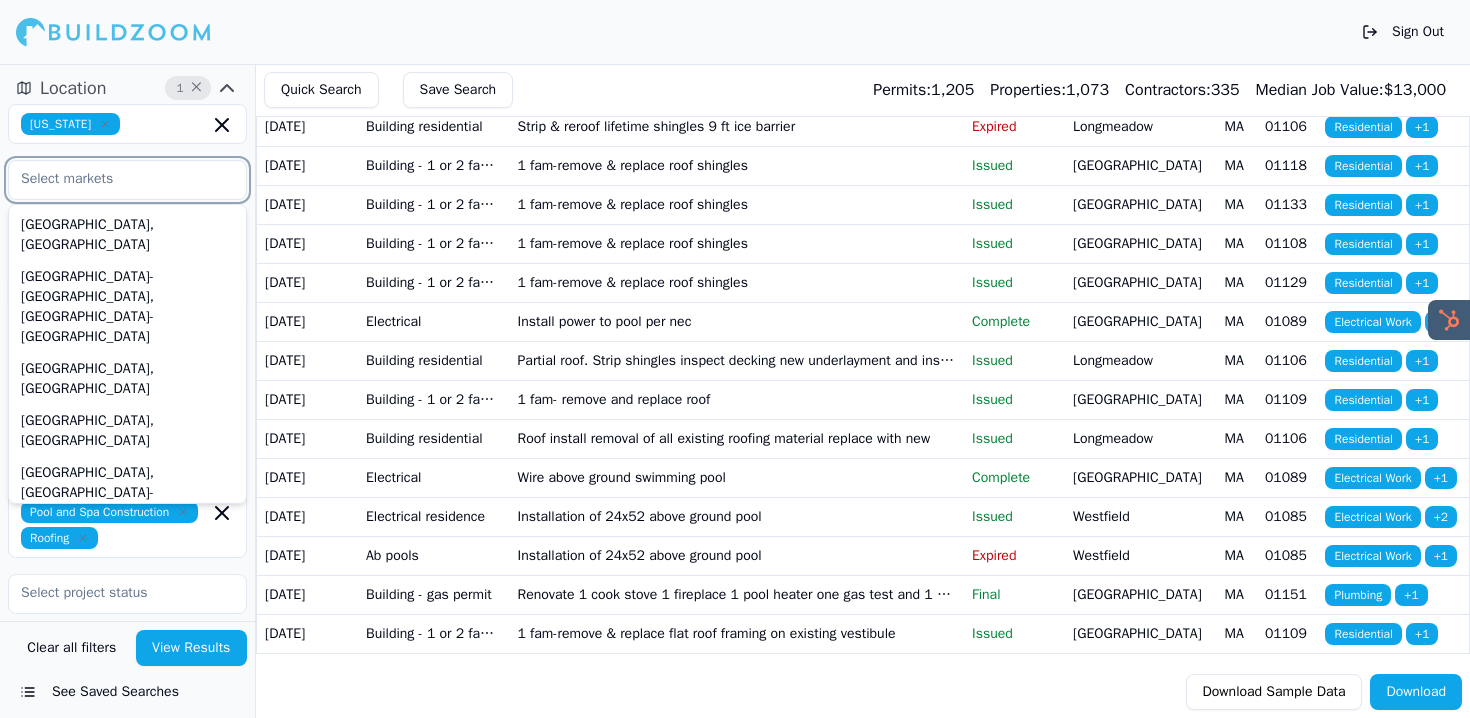 click 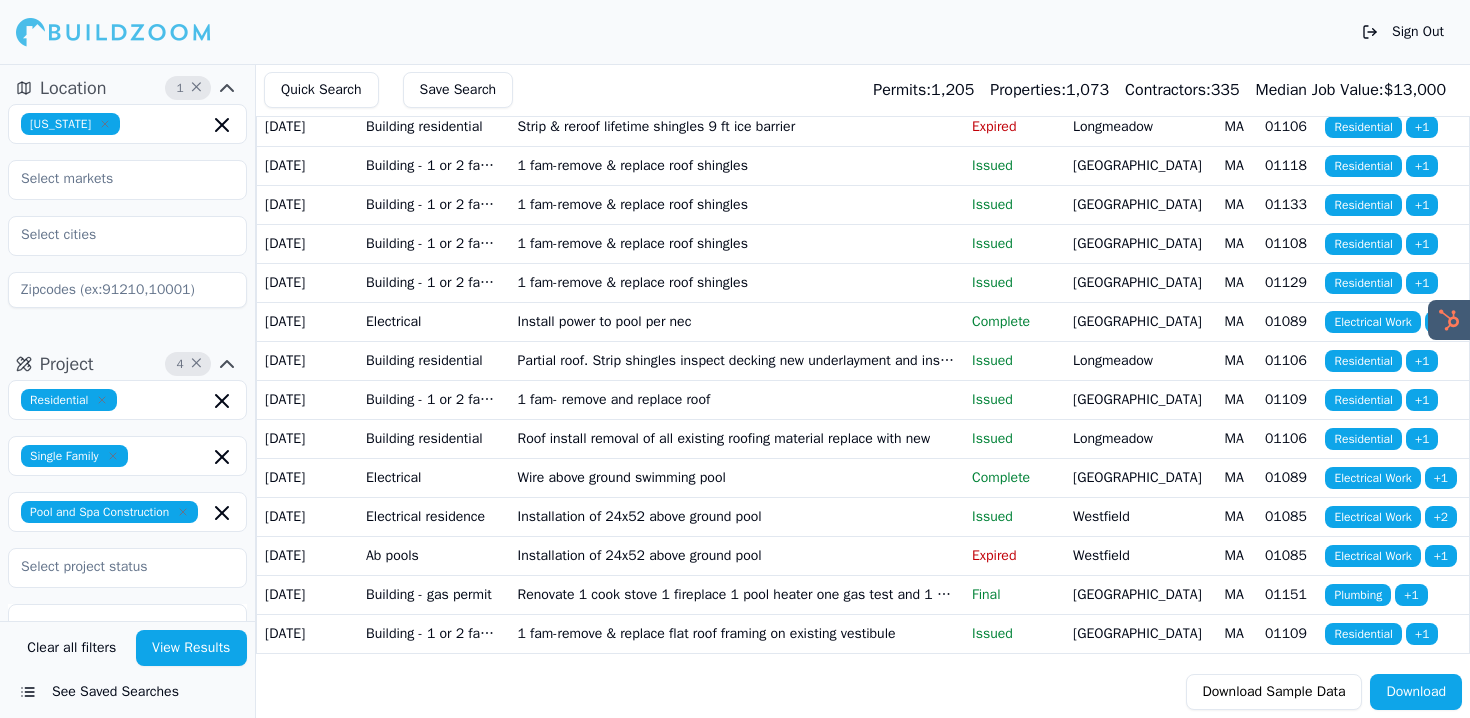 click on "View Results" at bounding box center (192, 648) 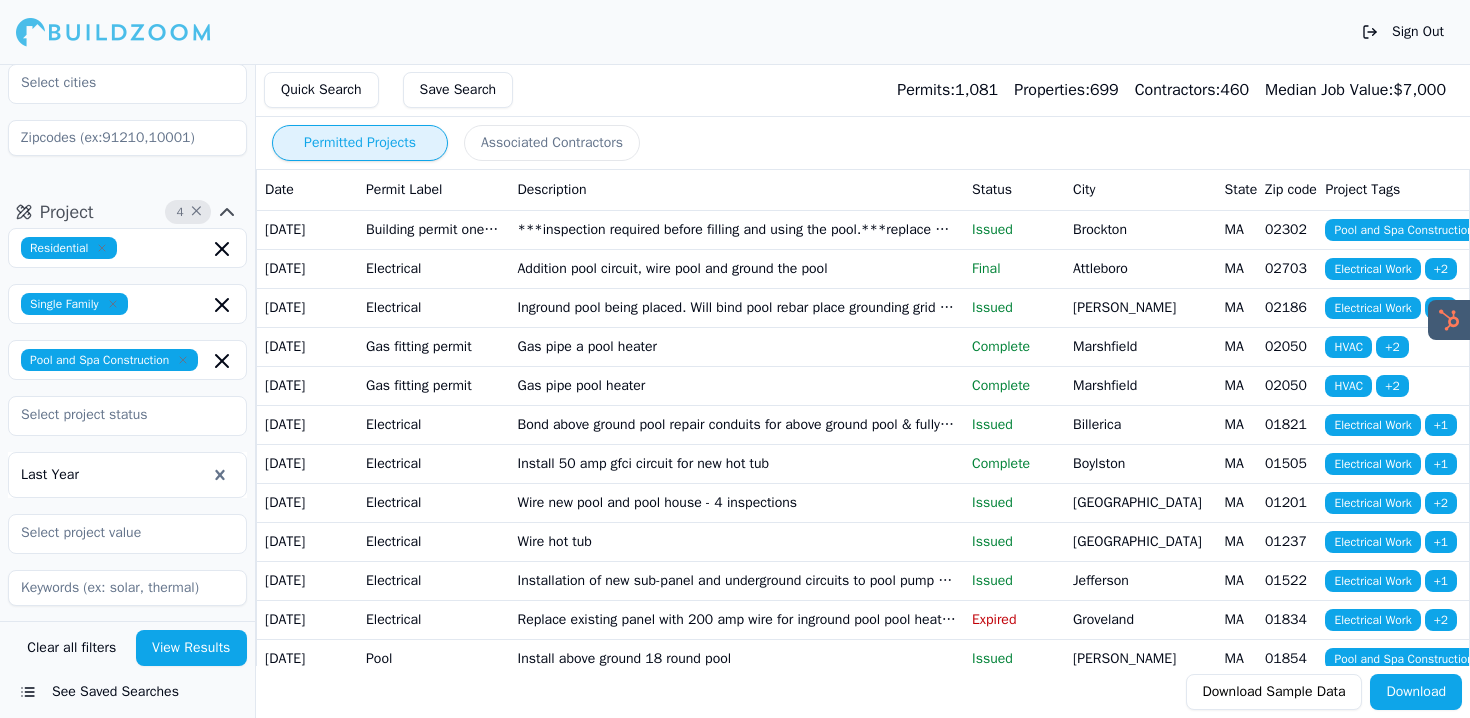 scroll, scrollTop: 309, scrollLeft: 0, axis: vertical 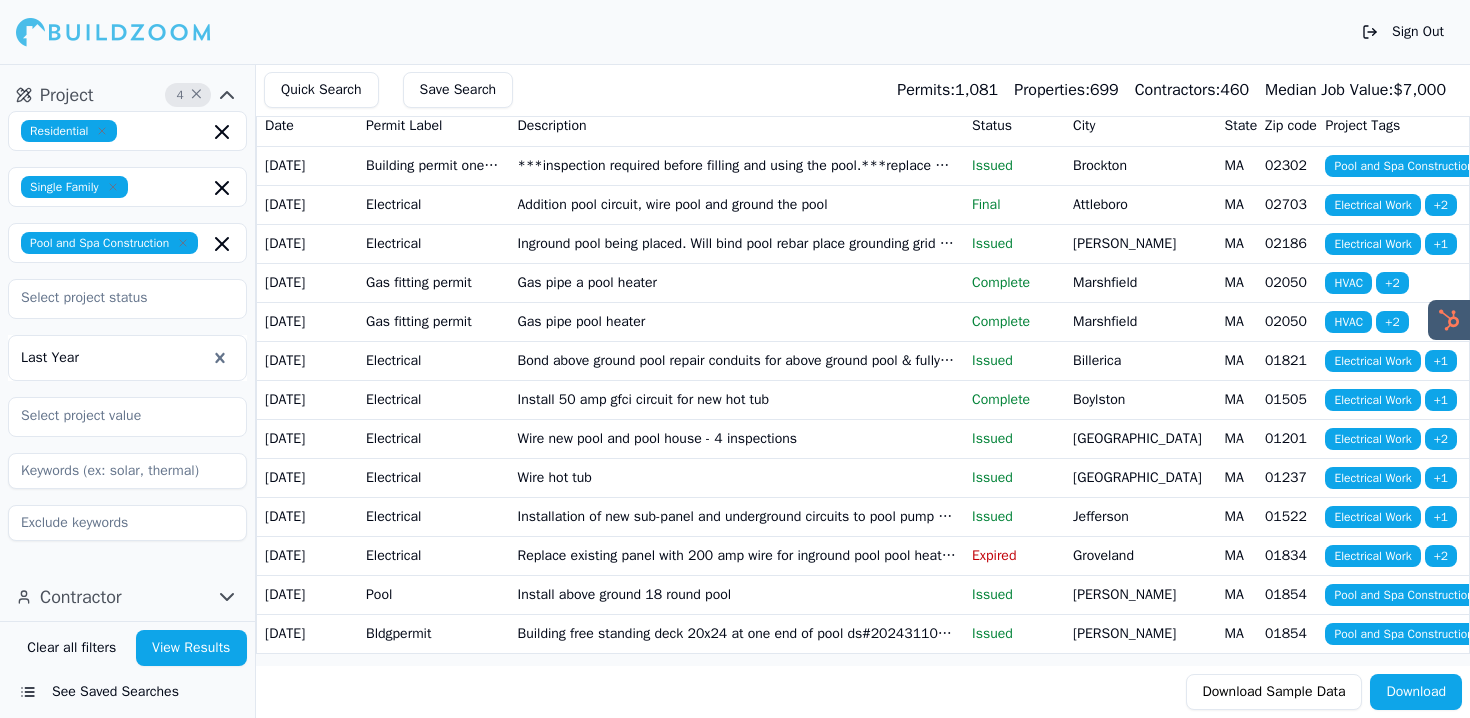 click at bounding box center [113, 358] 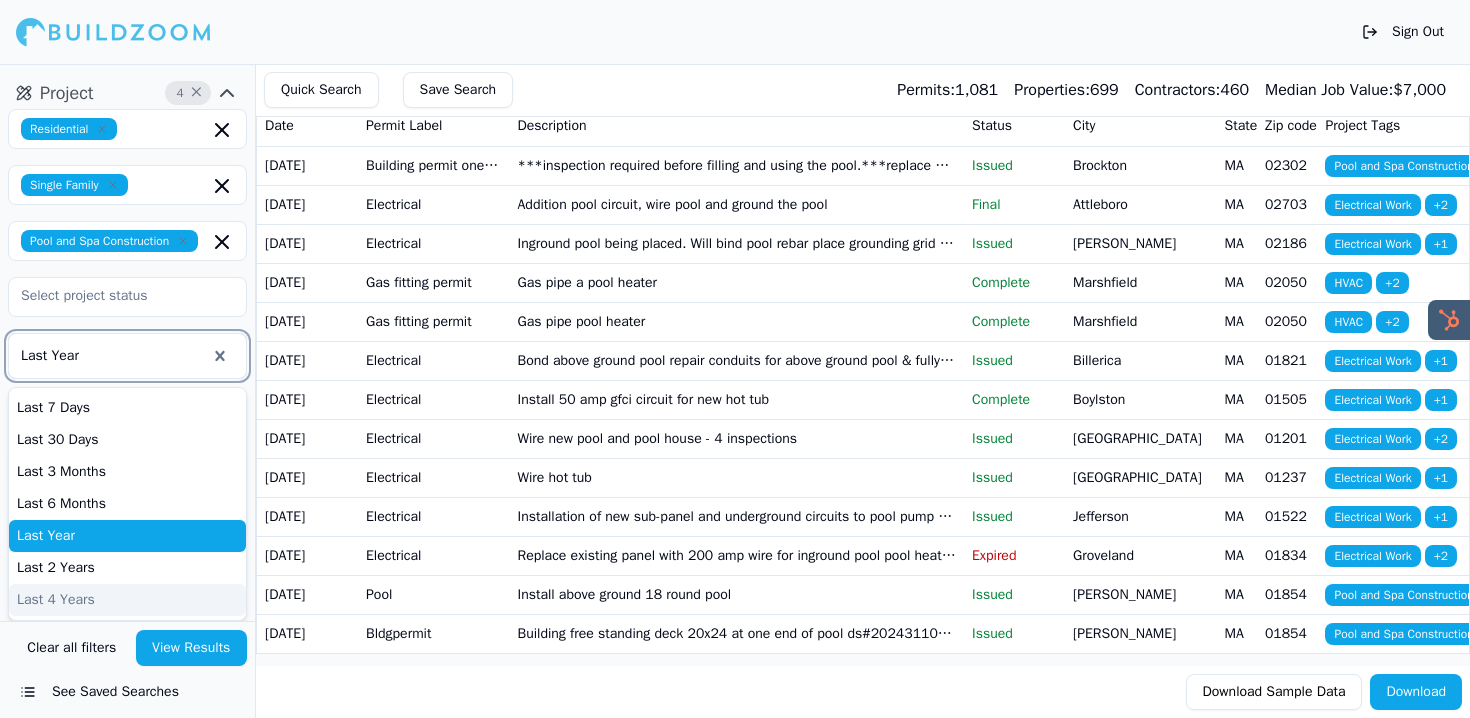 click on "Last 4 Years" at bounding box center (127, 600) 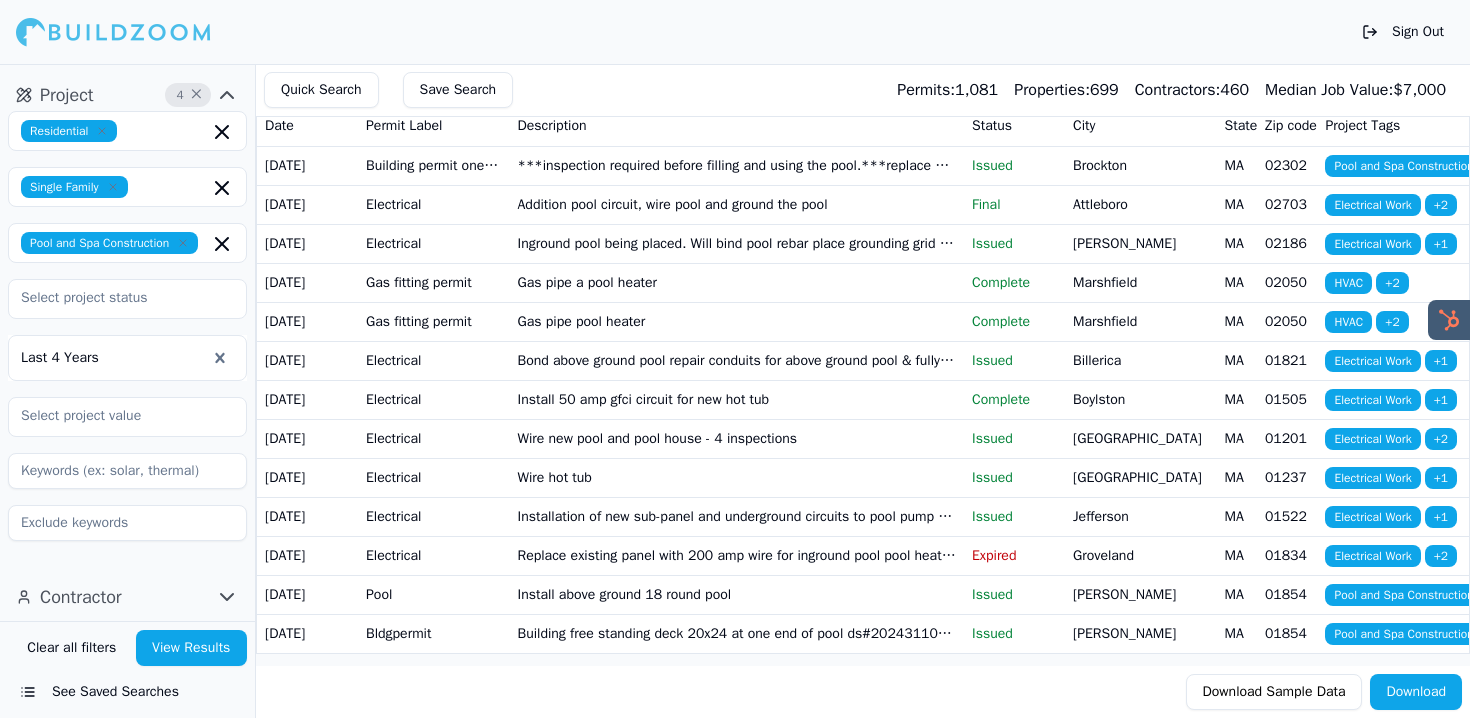 click on "View Results" at bounding box center [192, 648] 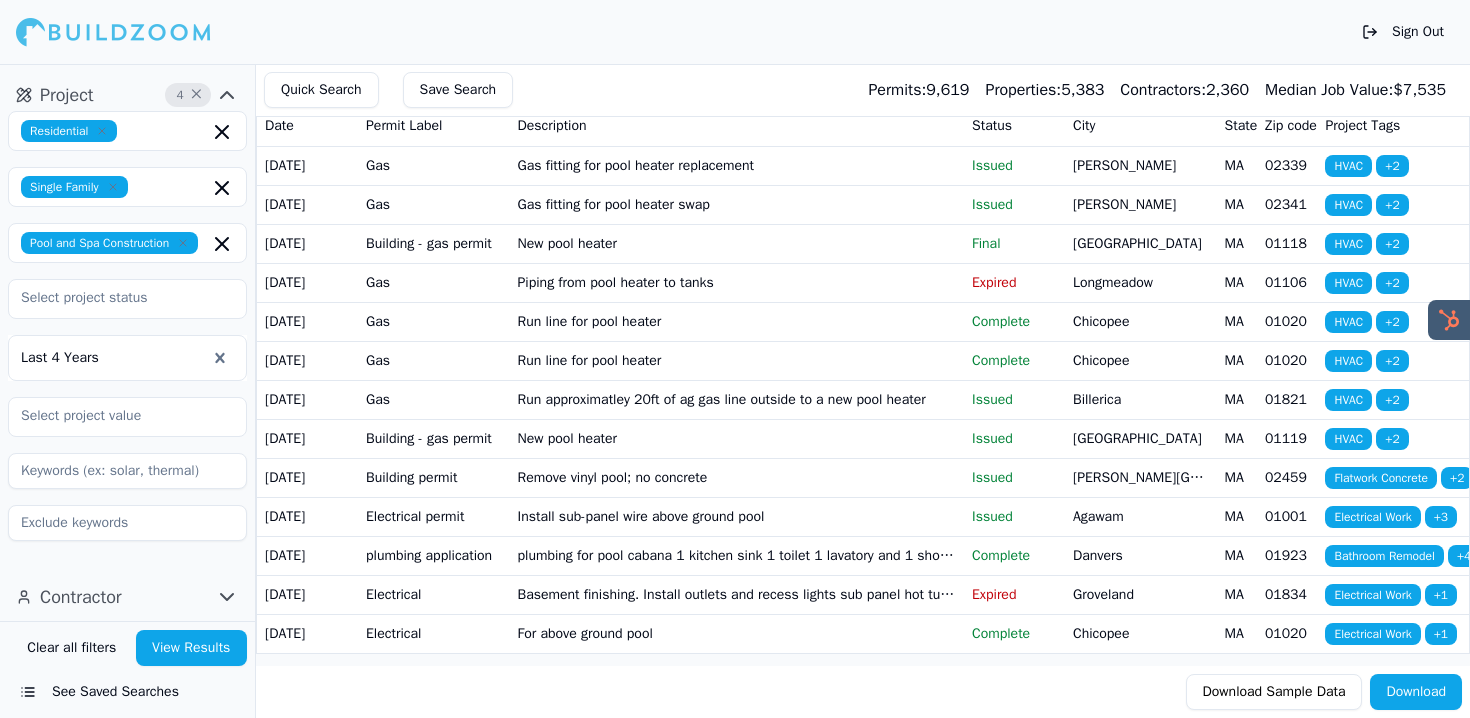 scroll, scrollTop: 0, scrollLeft: 0, axis: both 